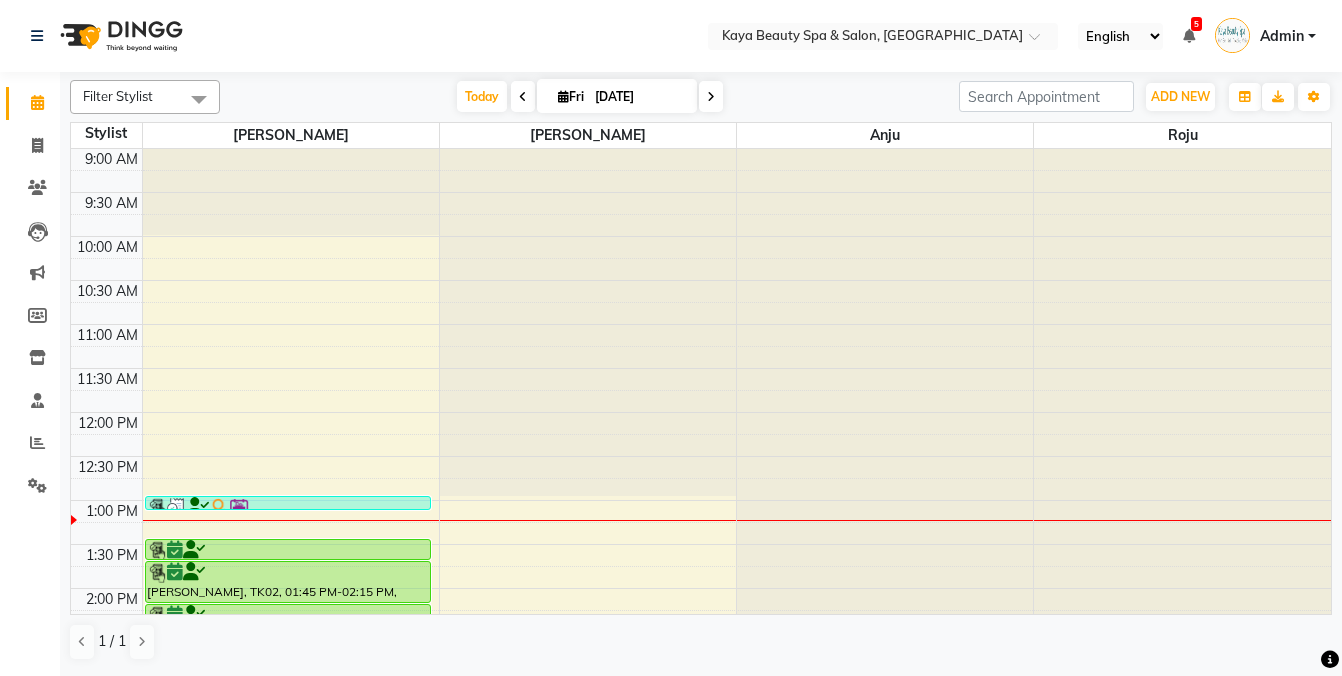 scroll, scrollTop: 0, scrollLeft: 0, axis: both 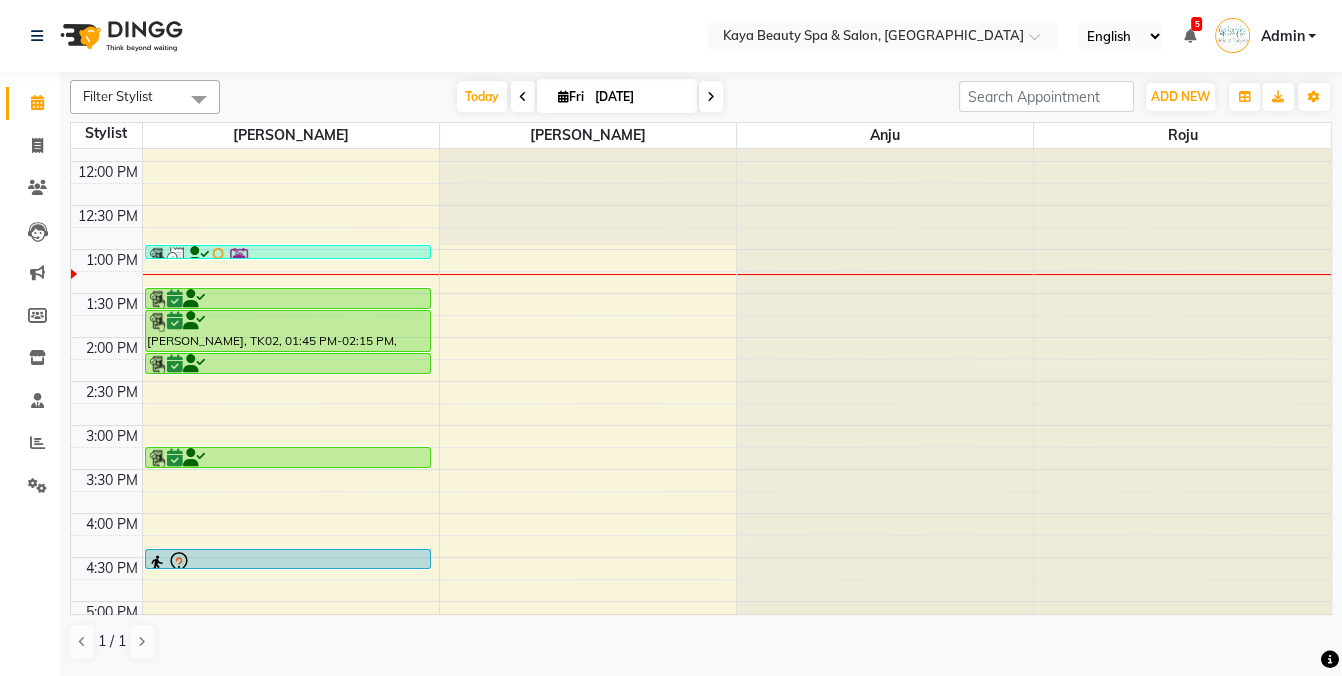 click at bounding box center (288, 300) 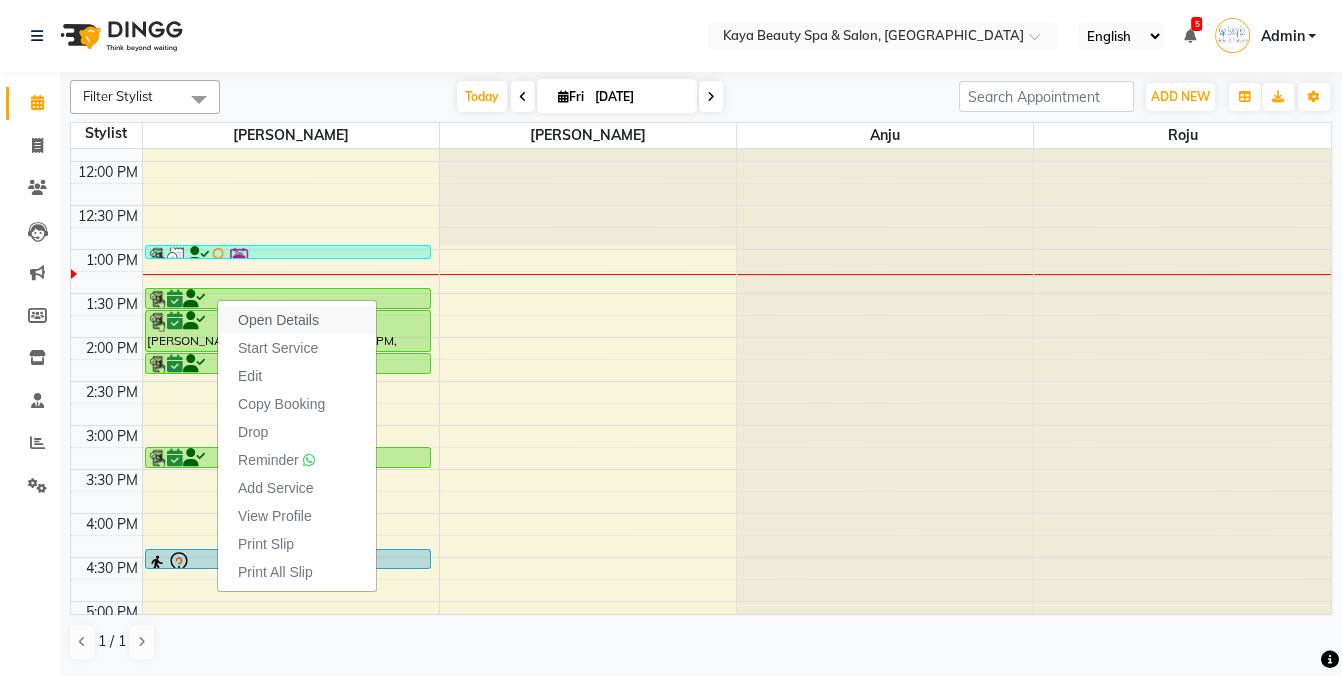 click on "Open Details" at bounding box center [278, 320] 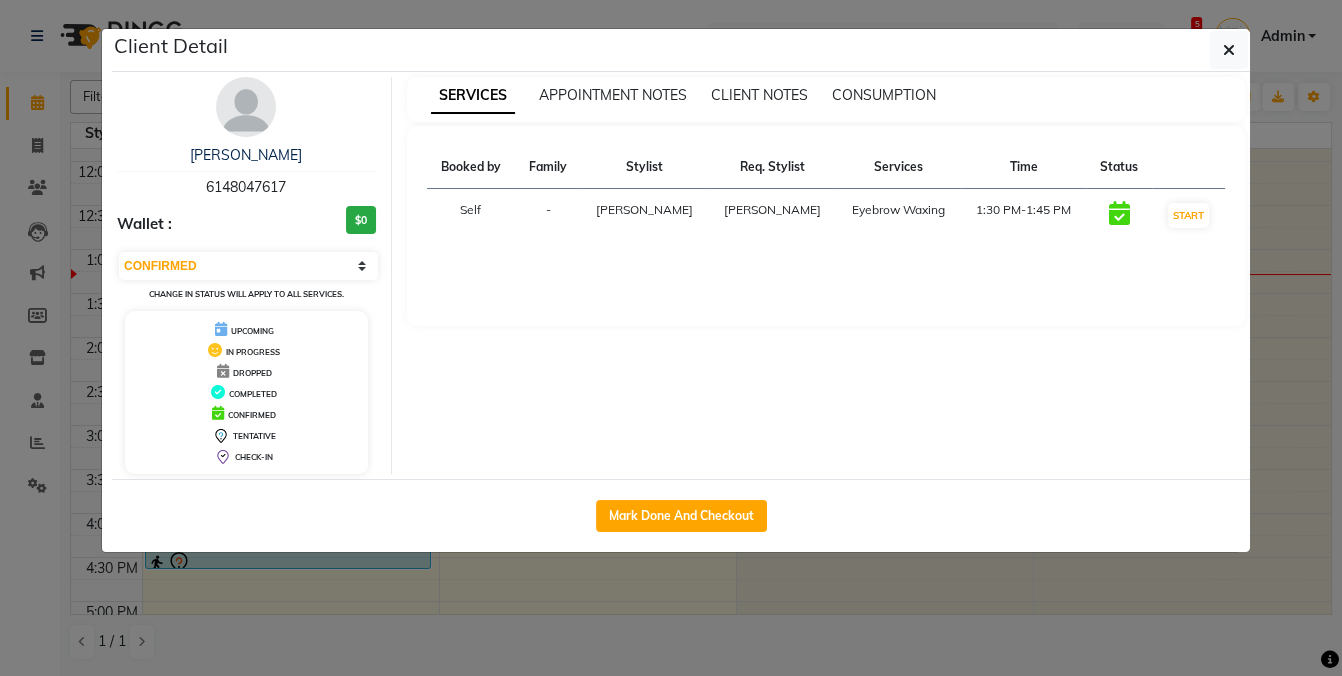 click on "Client Detail  Rachael Chagat   6148047617 Wallet : $0 Select IN SERVICE CONFIRMED TENTATIVE CHECK IN MARK DONE DROPPED UPCOMING Change in status will apply to all services. UPCOMING IN PROGRESS DROPPED COMPLETED CONFIRMED TENTATIVE CHECK-IN SERVICES APPOINTMENT NOTES CLIENT NOTES CONSUMPTION Booked by Family Stylist Req. Stylist Services Time Status  Self  - [PERSON_NAME] [PERSON_NAME]  Eyebrow Waxing   1:30 PM-1:45 PM   START   Mark Done And Checkout" 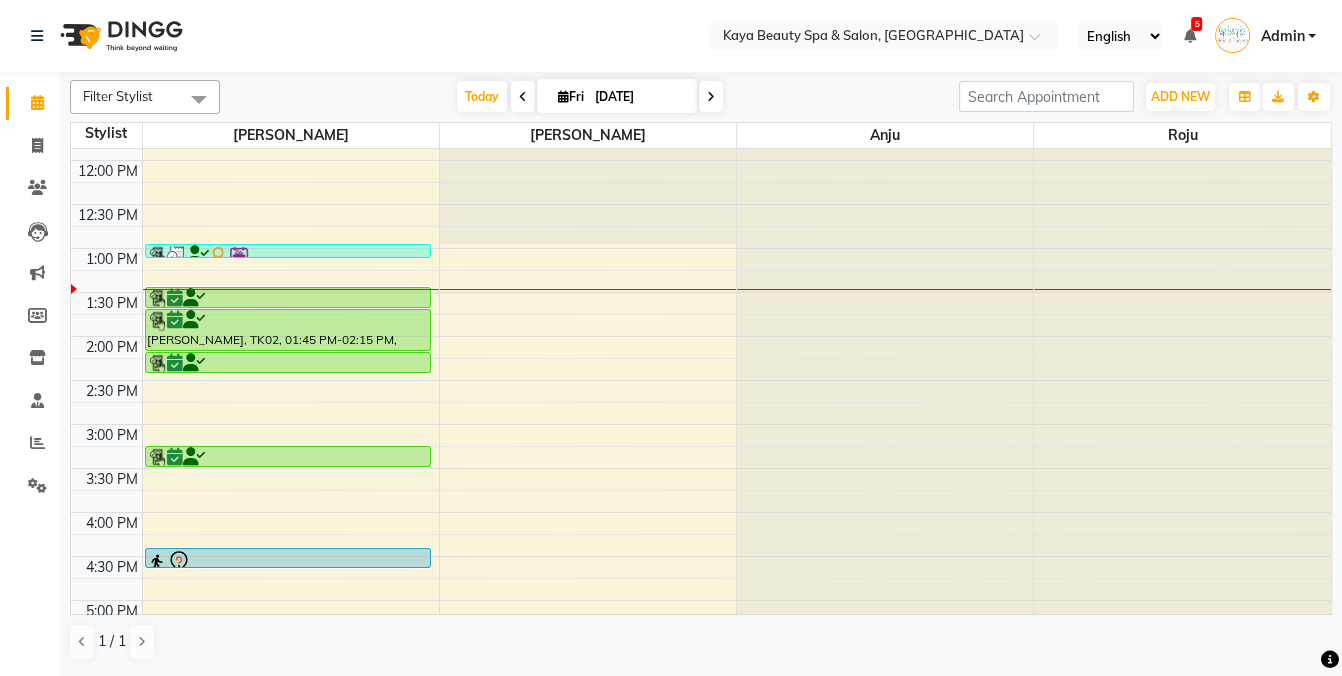 scroll, scrollTop: 262, scrollLeft: 0, axis: vertical 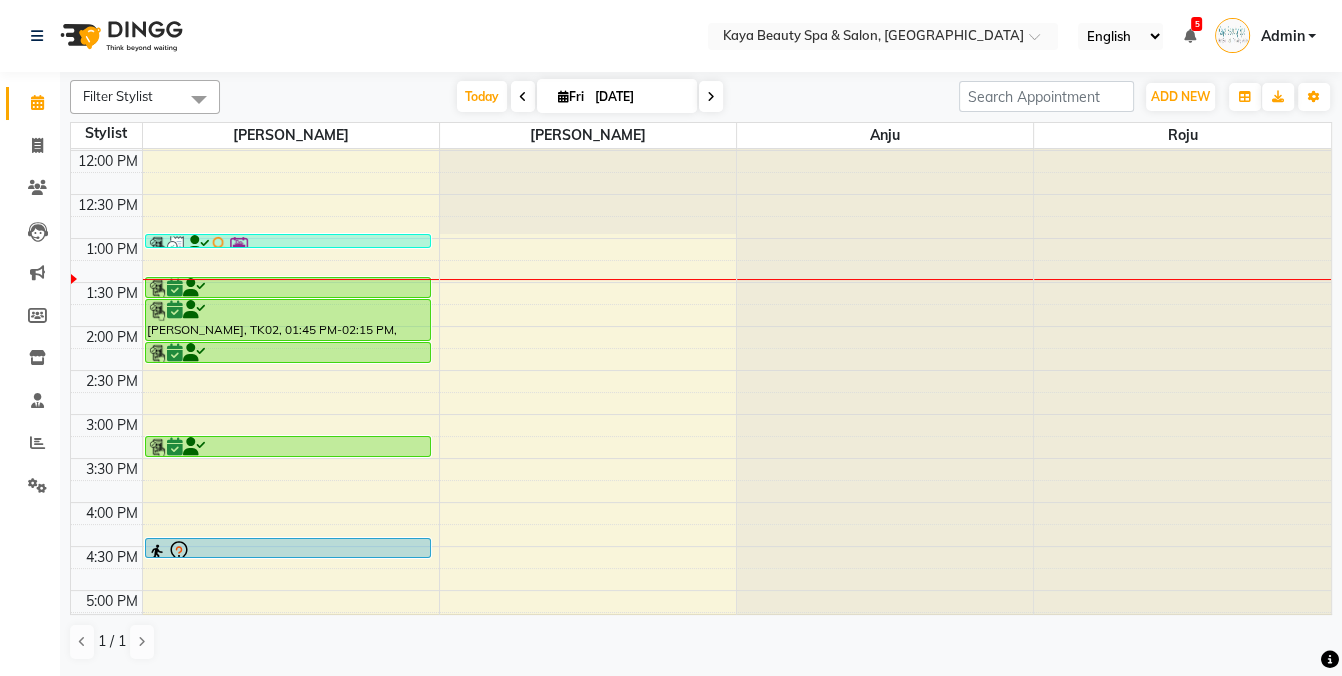 click at bounding box center (288, 448) 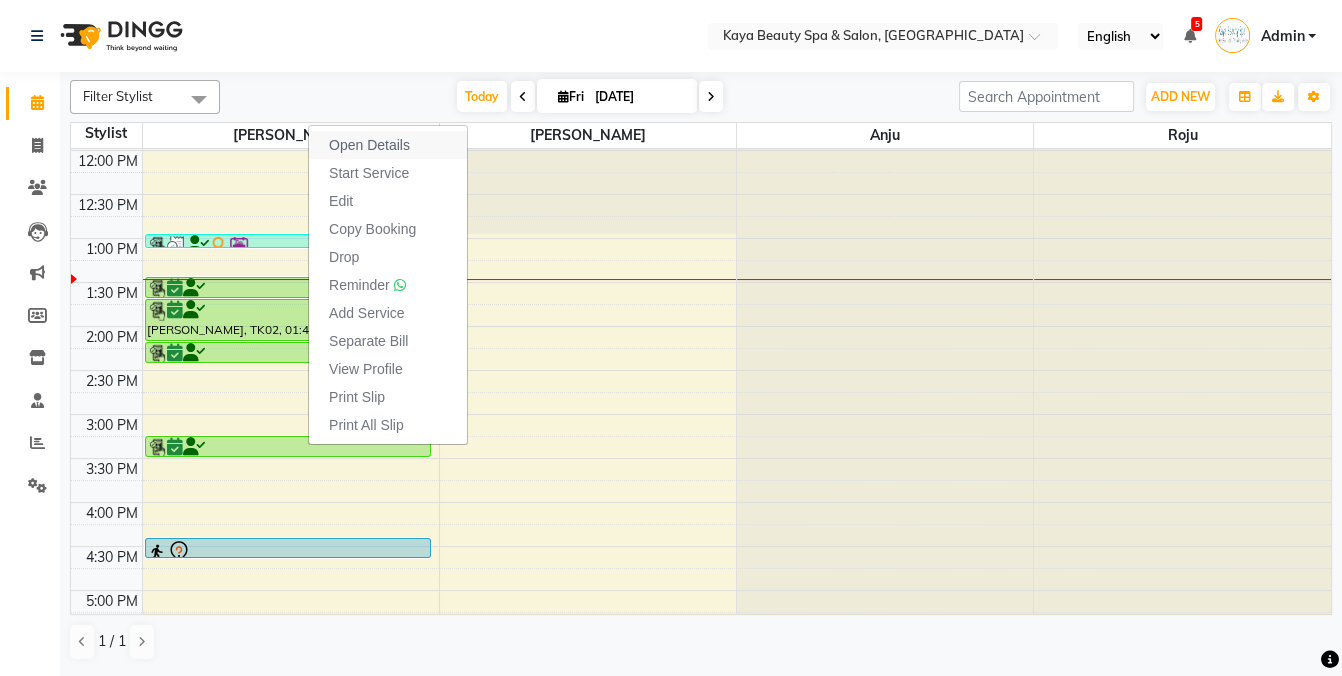 click on "Open Details" at bounding box center (369, 145) 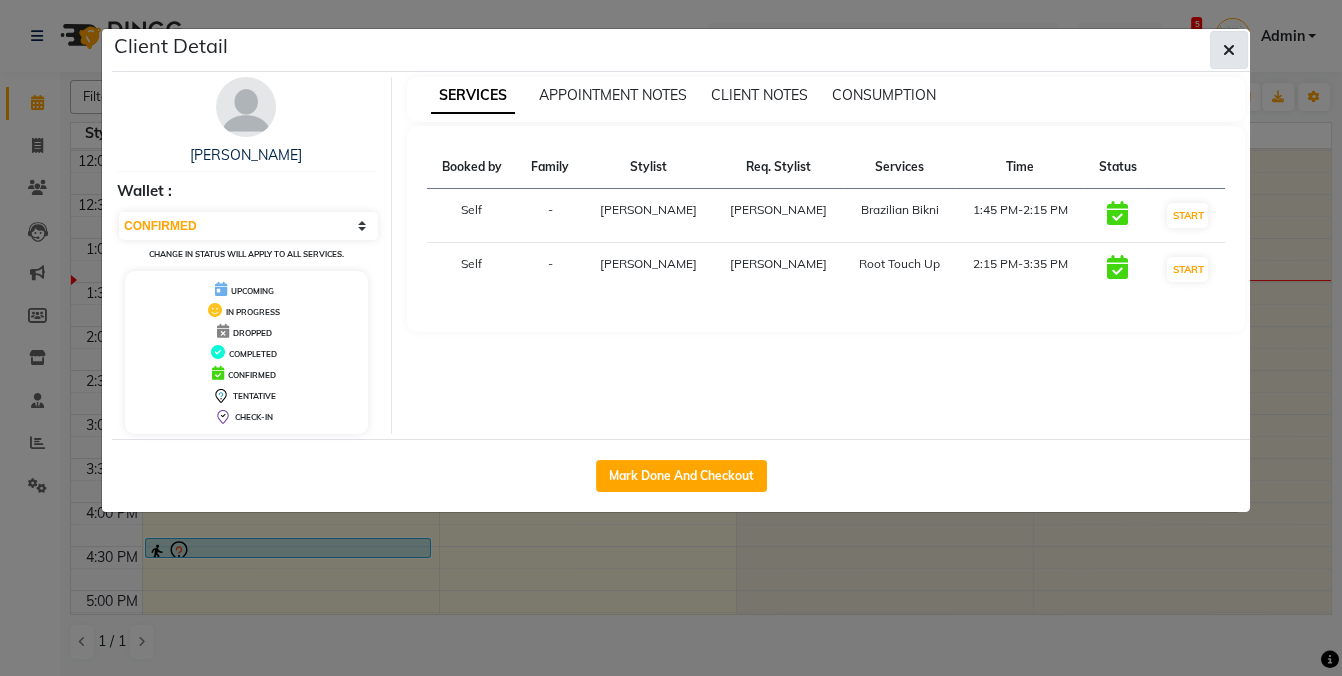 click 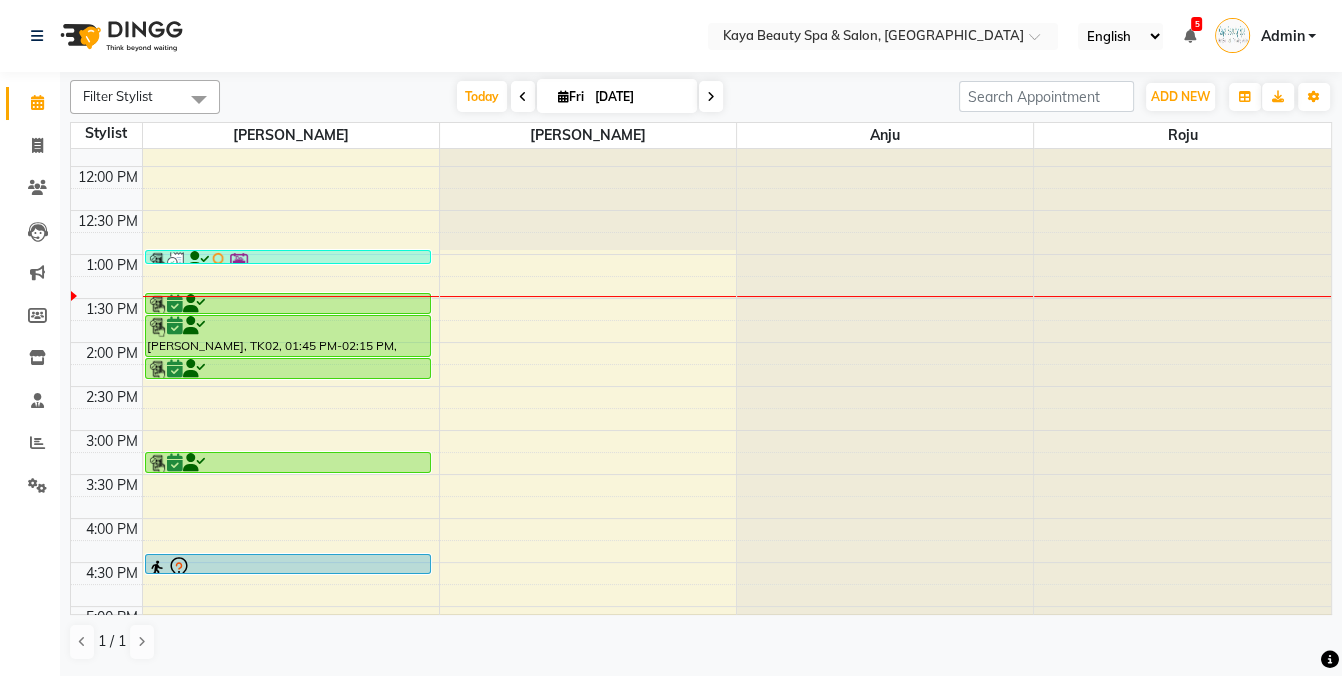 scroll, scrollTop: 246, scrollLeft: 0, axis: vertical 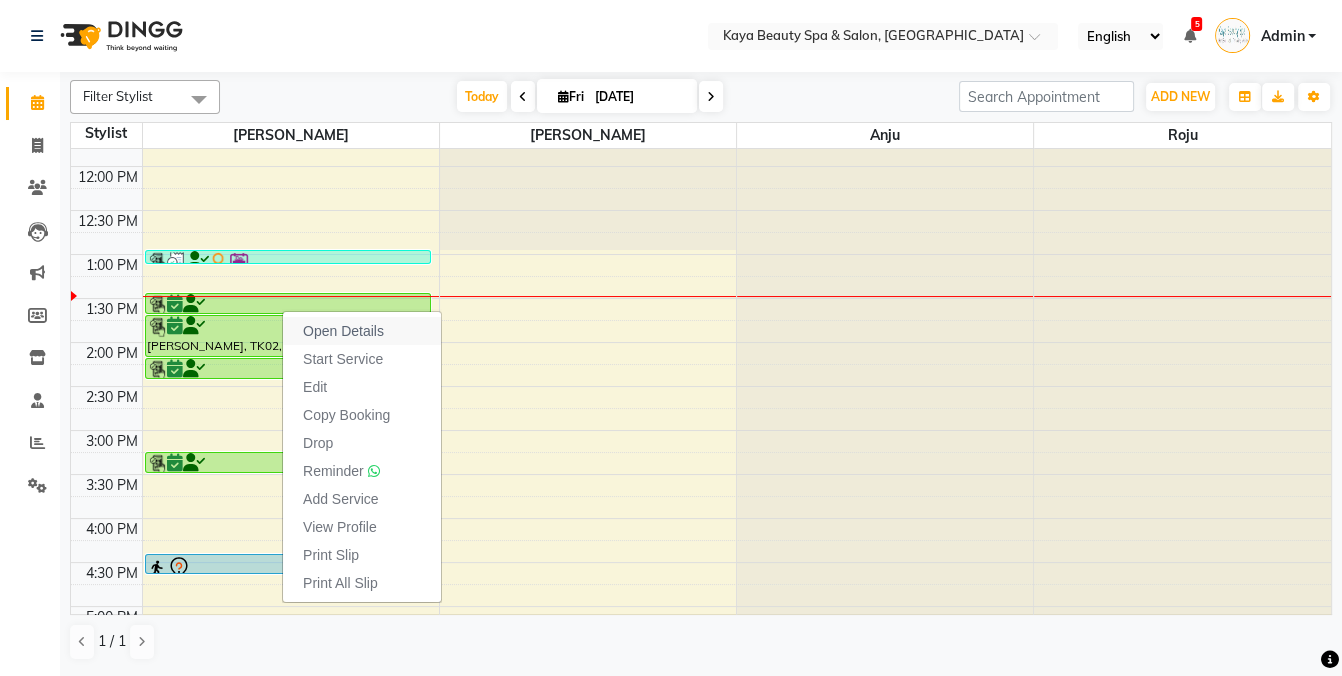 click on "Open Details" at bounding box center [343, 331] 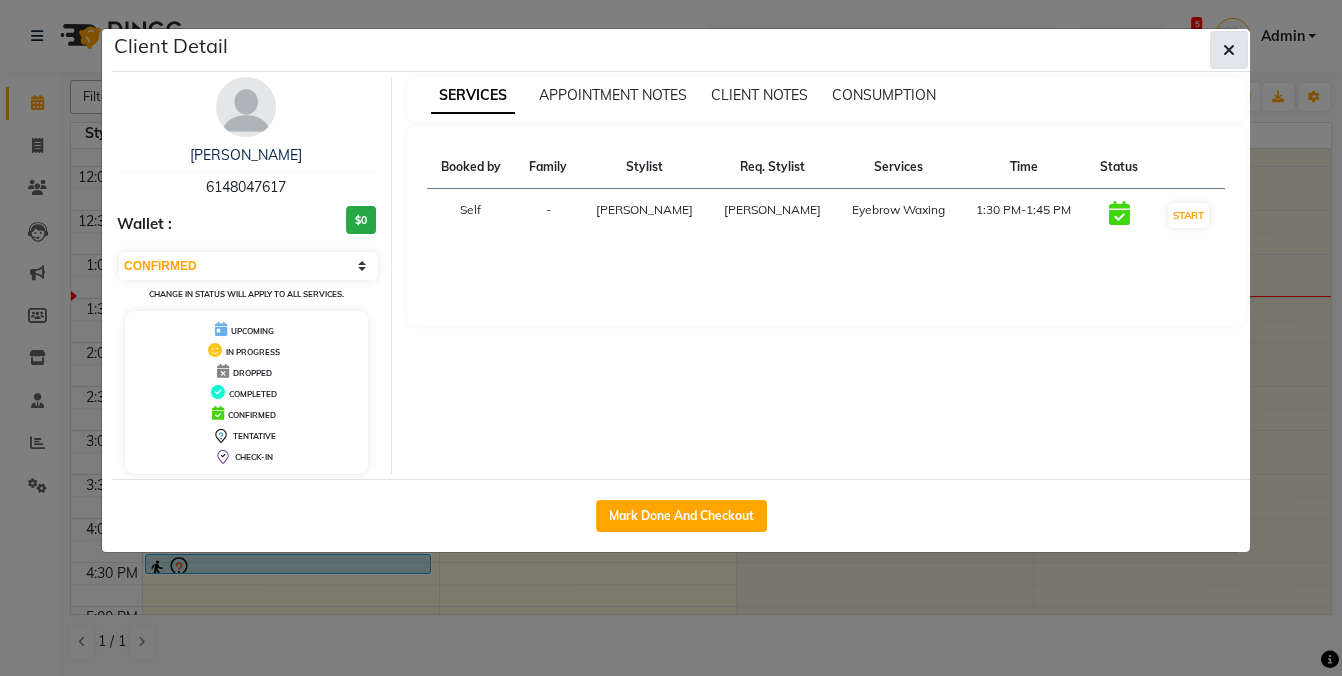 click 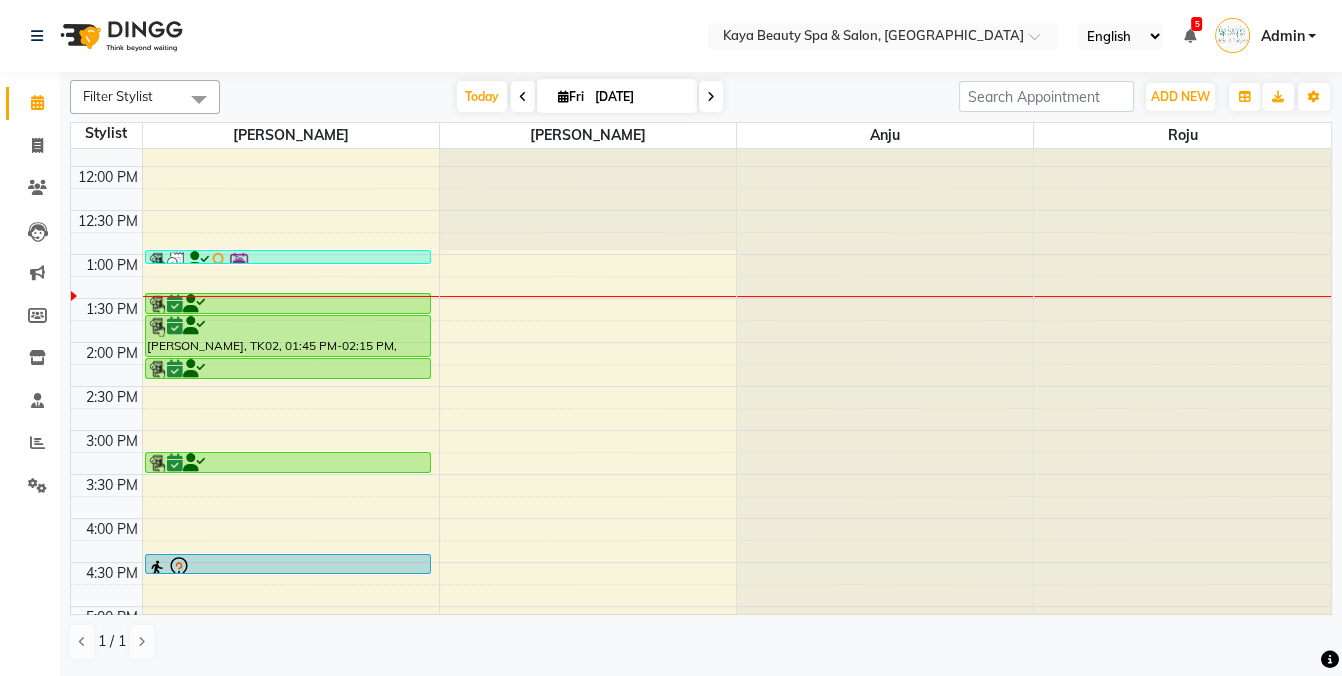 click at bounding box center [288, 305] 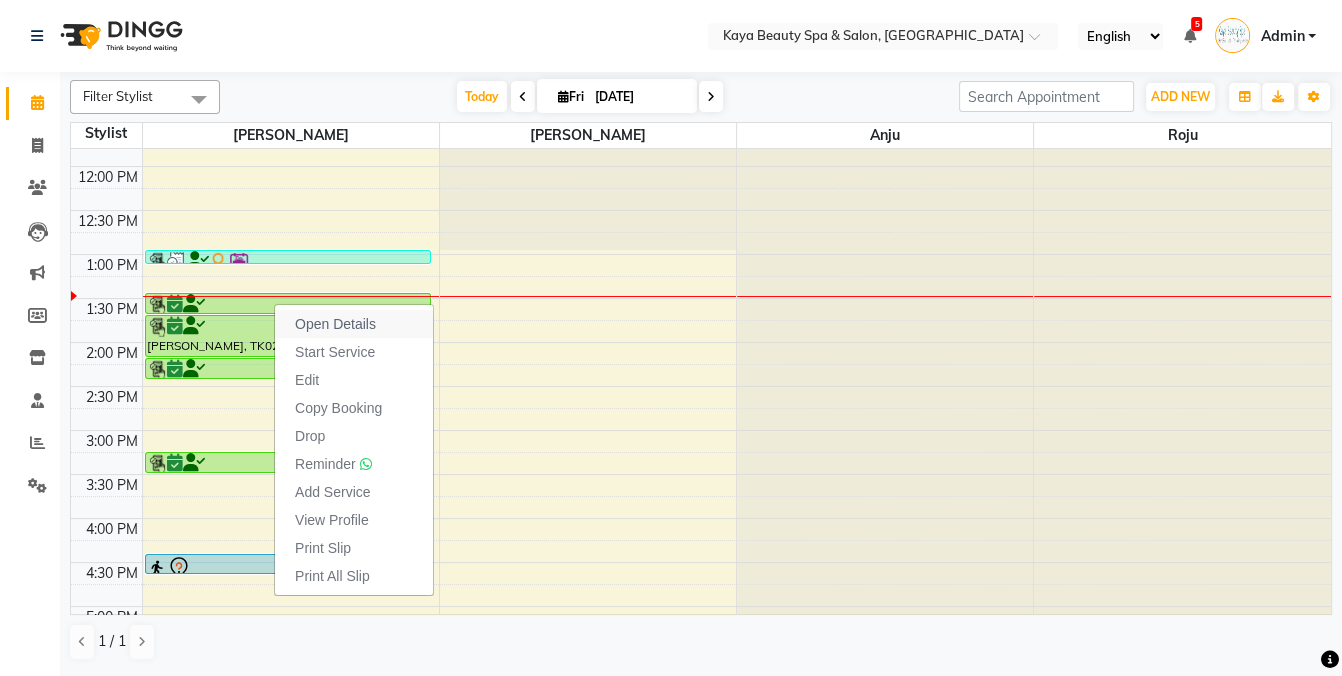 click on "Open Details" at bounding box center (335, 324) 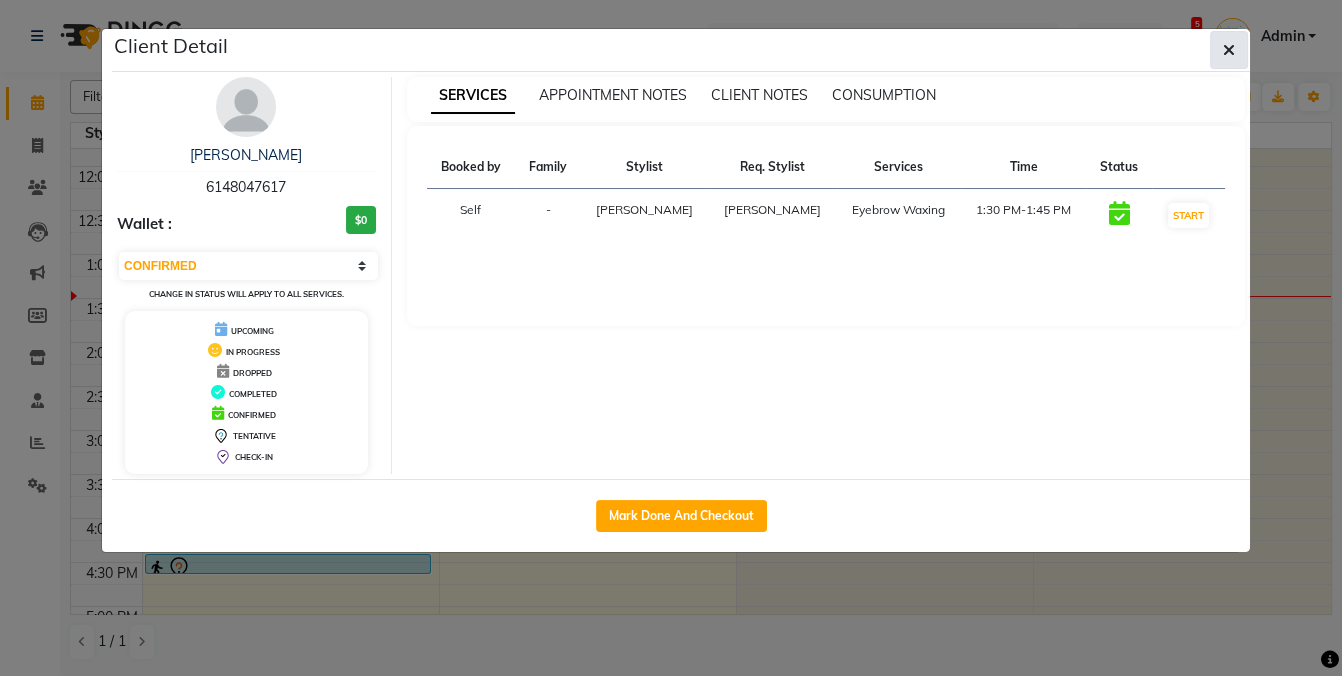 click 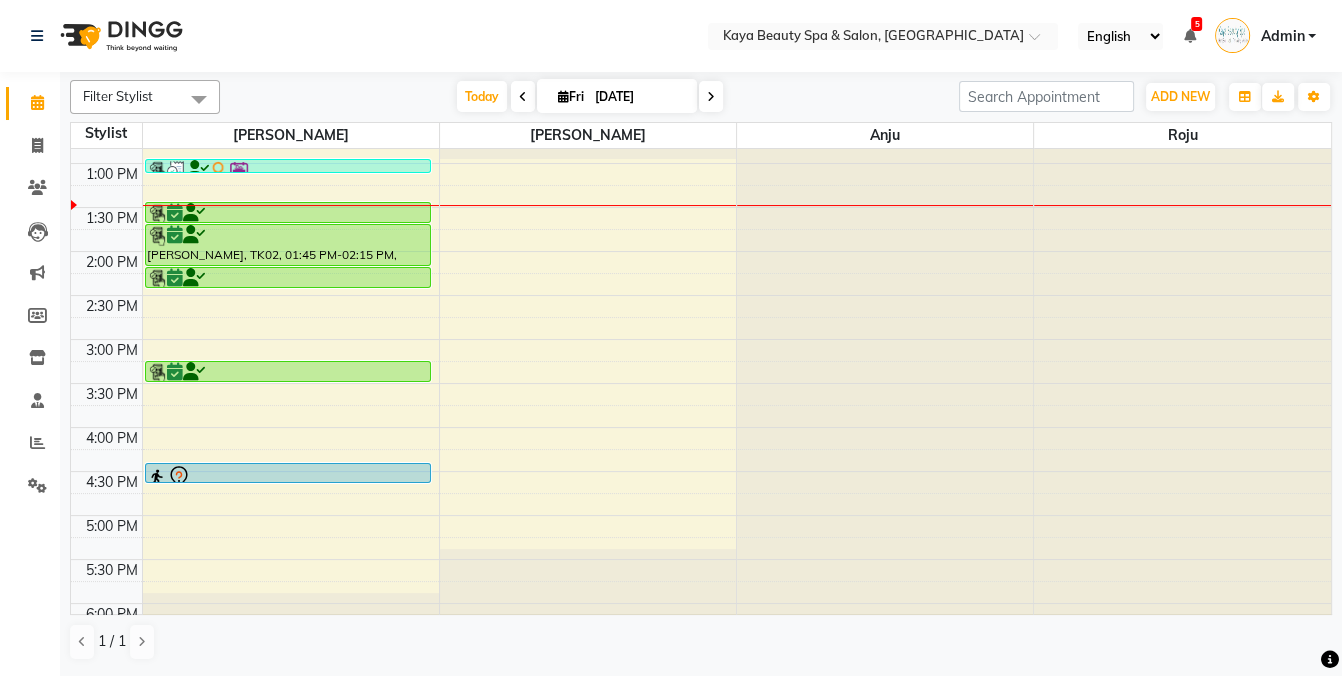 scroll, scrollTop: 348, scrollLeft: 0, axis: vertical 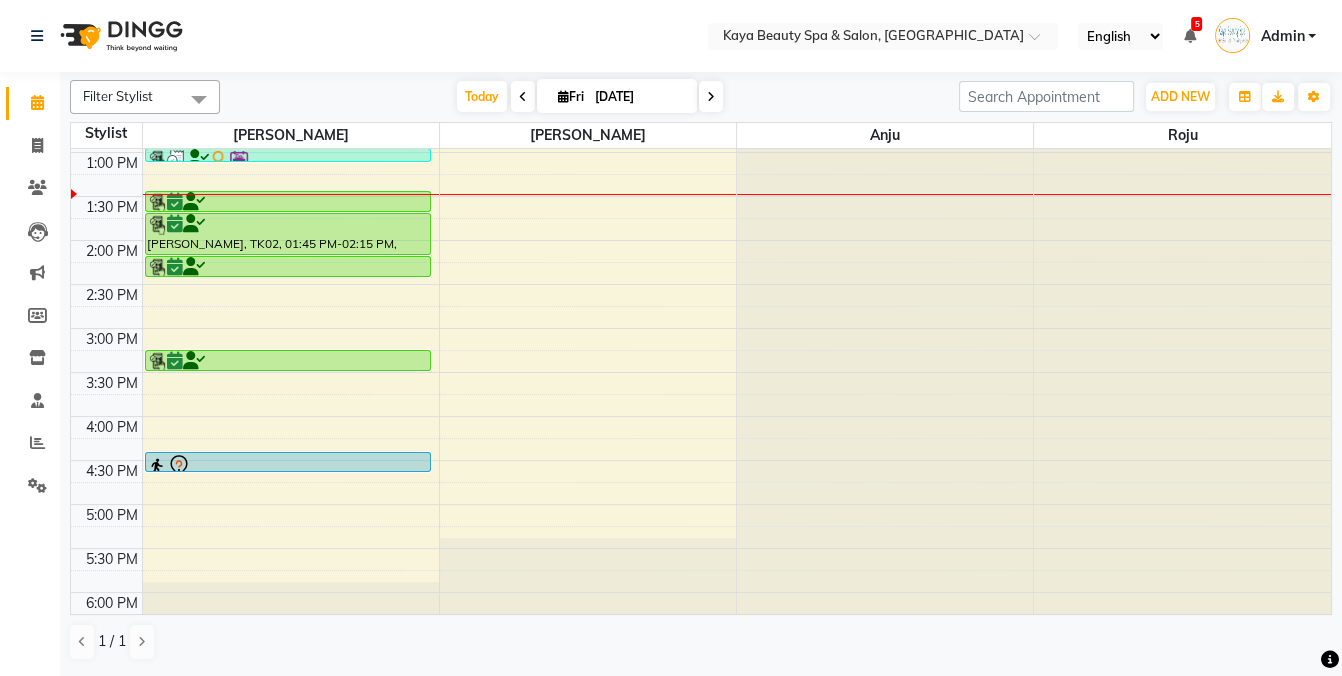 click at bounding box center (288, 466) 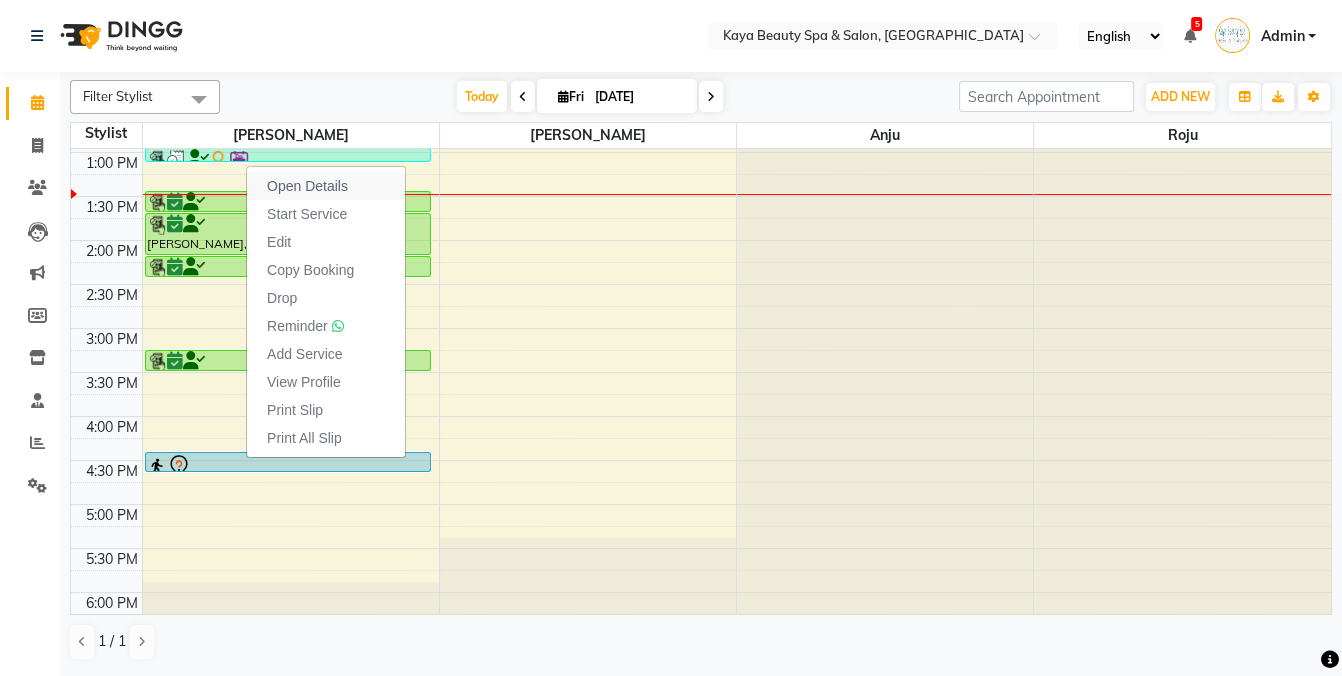 click on "Open Details" at bounding box center (307, 186) 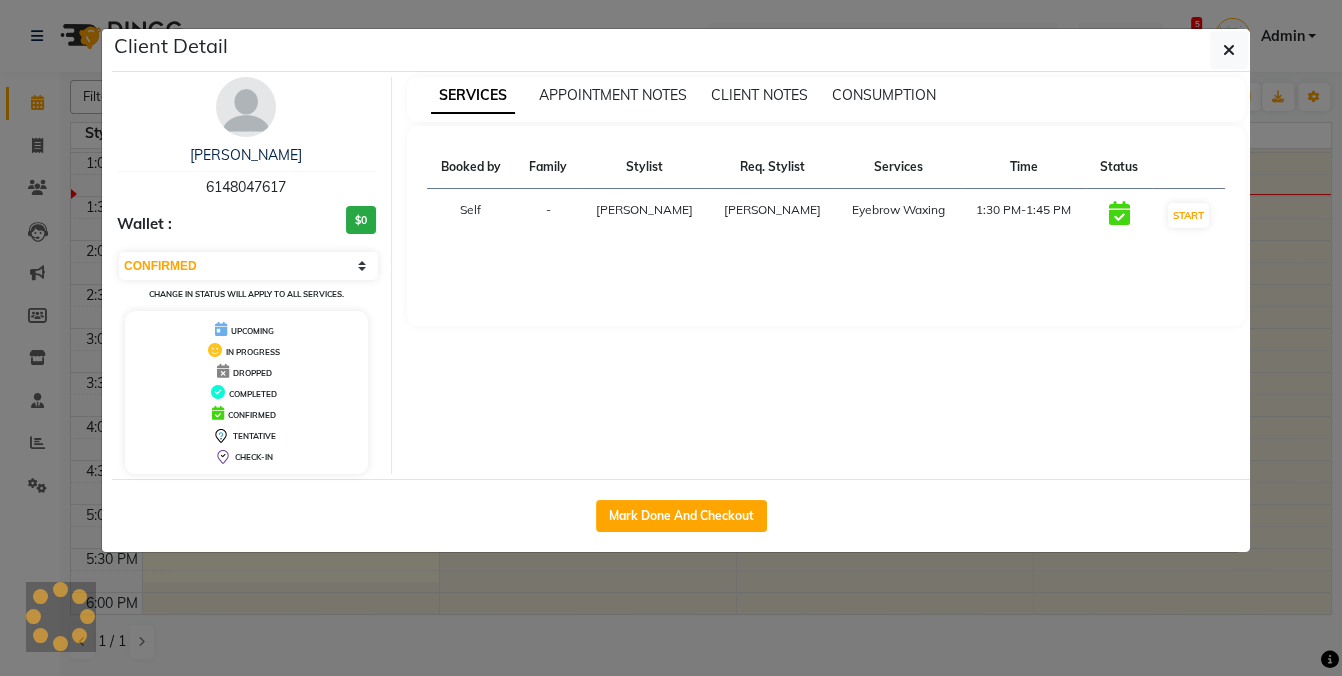 select on "7" 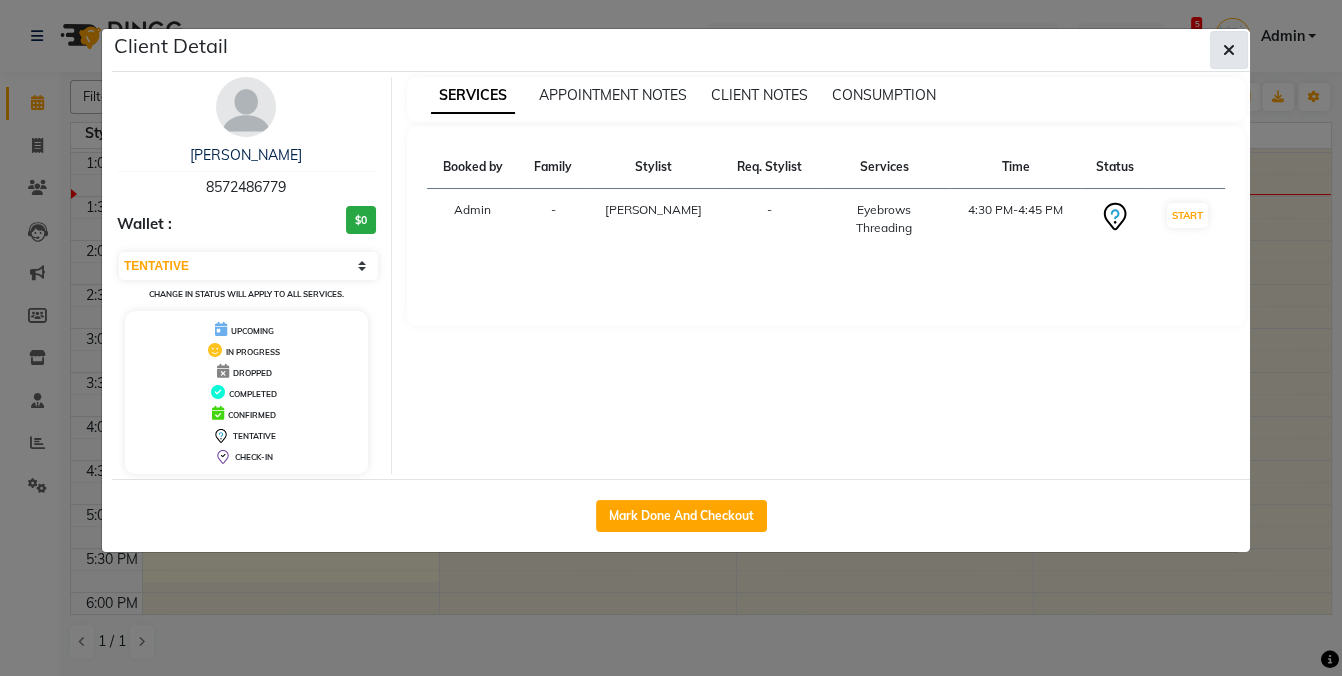 click 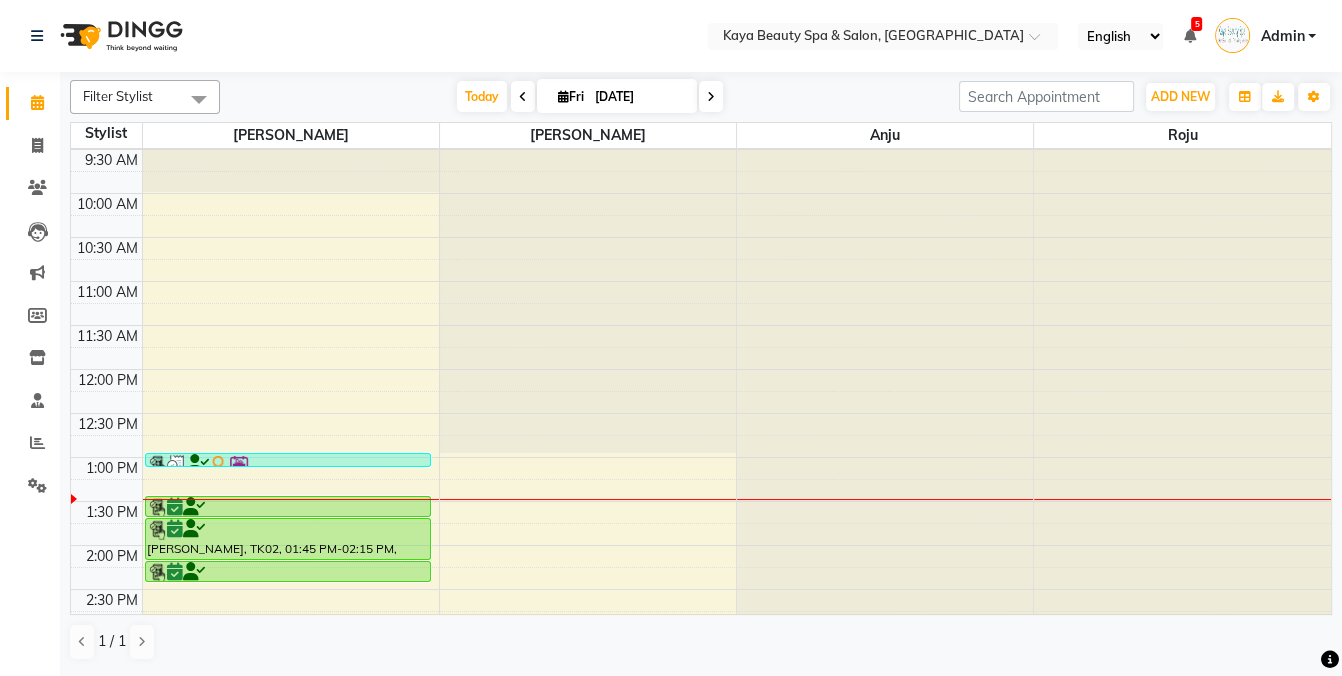 scroll, scrollTop: 258, scrollLeft: 0, axis: vertical 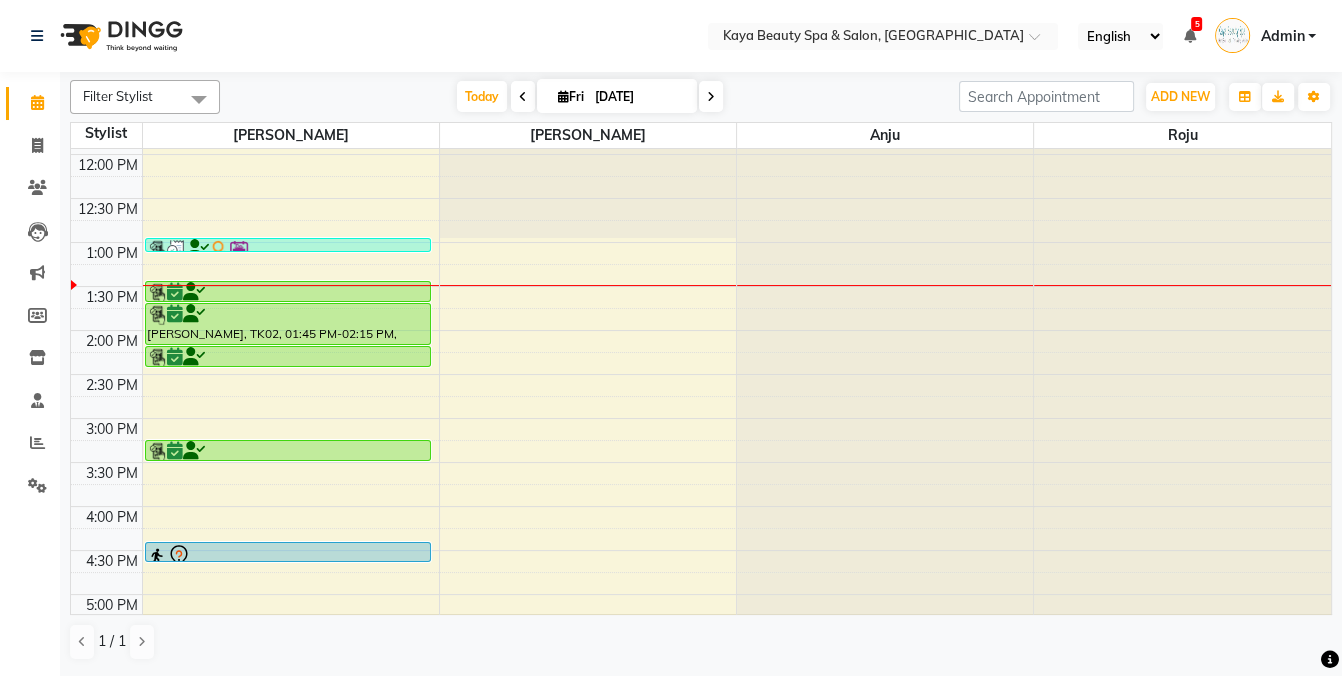 click at bounding box center [563, 96] 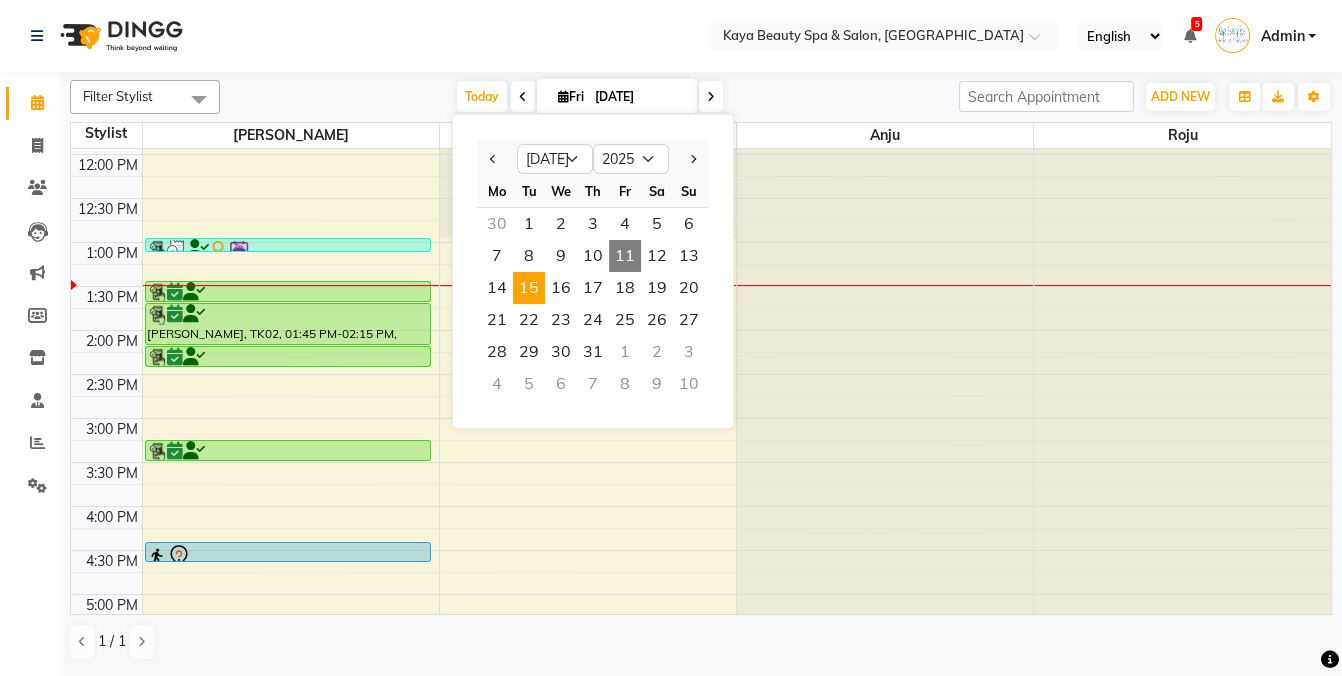 click on "15" at bounding box center [529, 288] 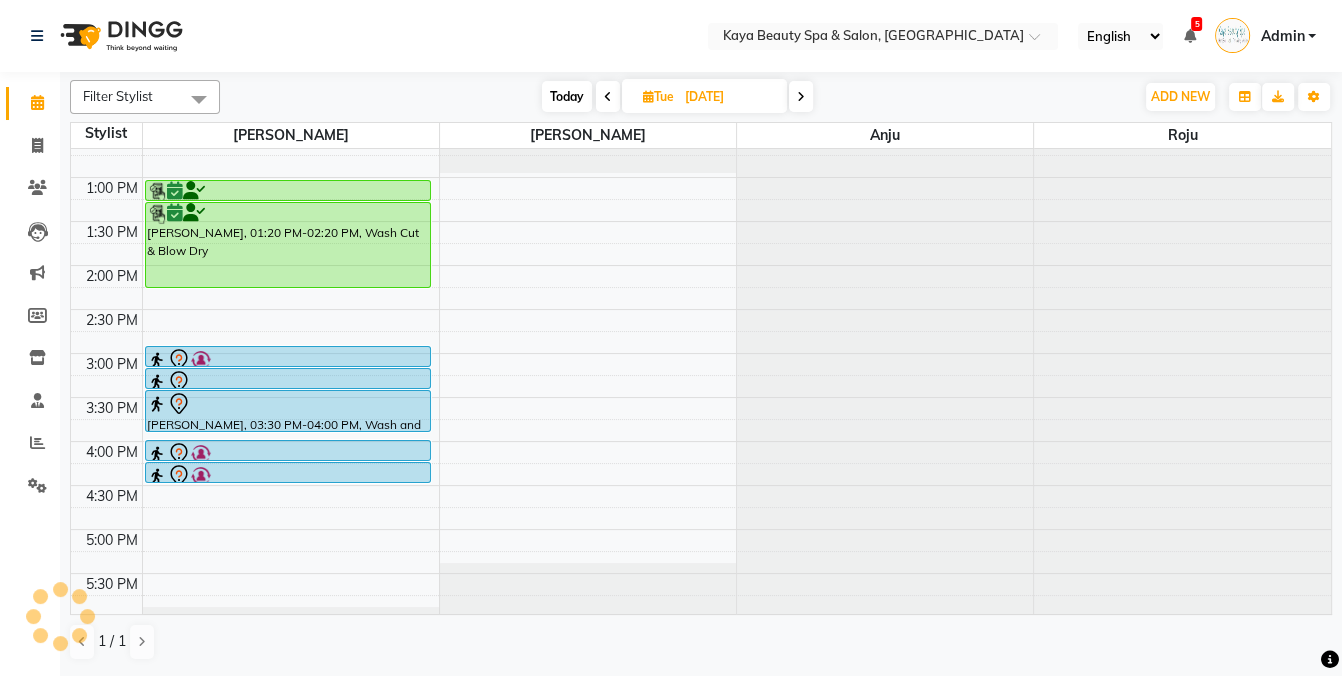 scroll, scrollTop: 97, scrollLeft: 0, axis: vertical 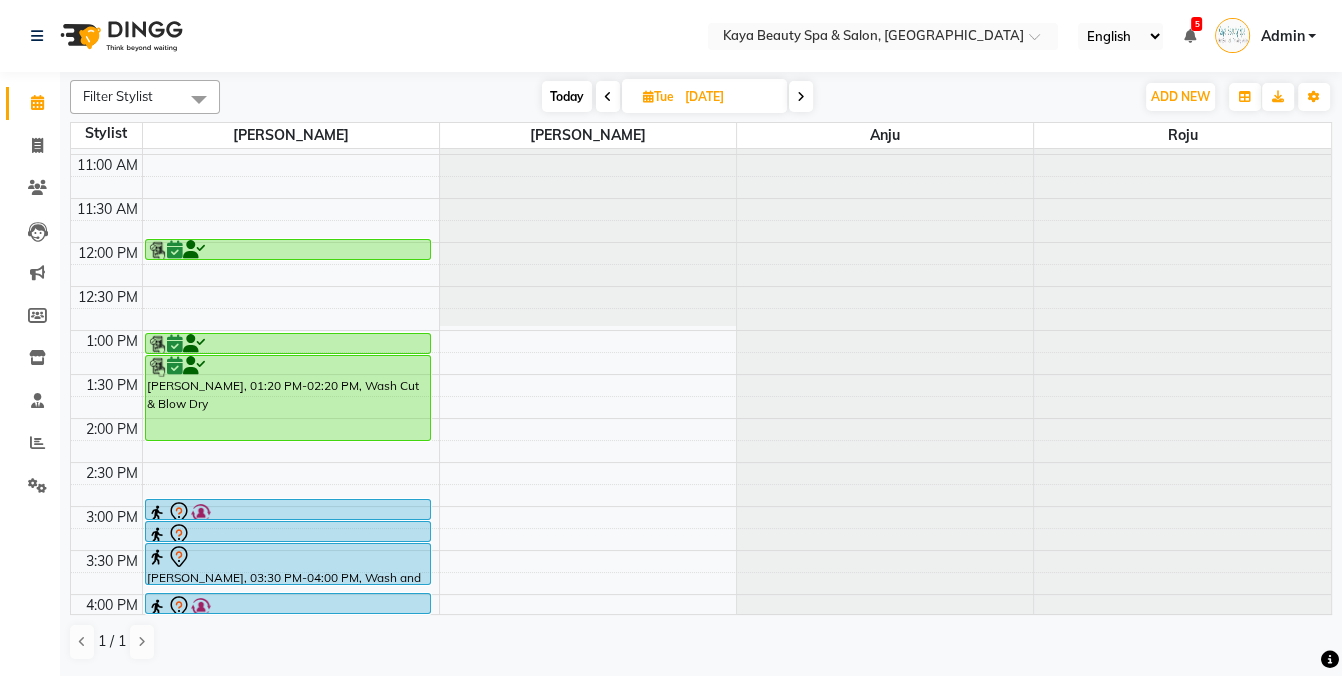click at bounding box center (648, 96) 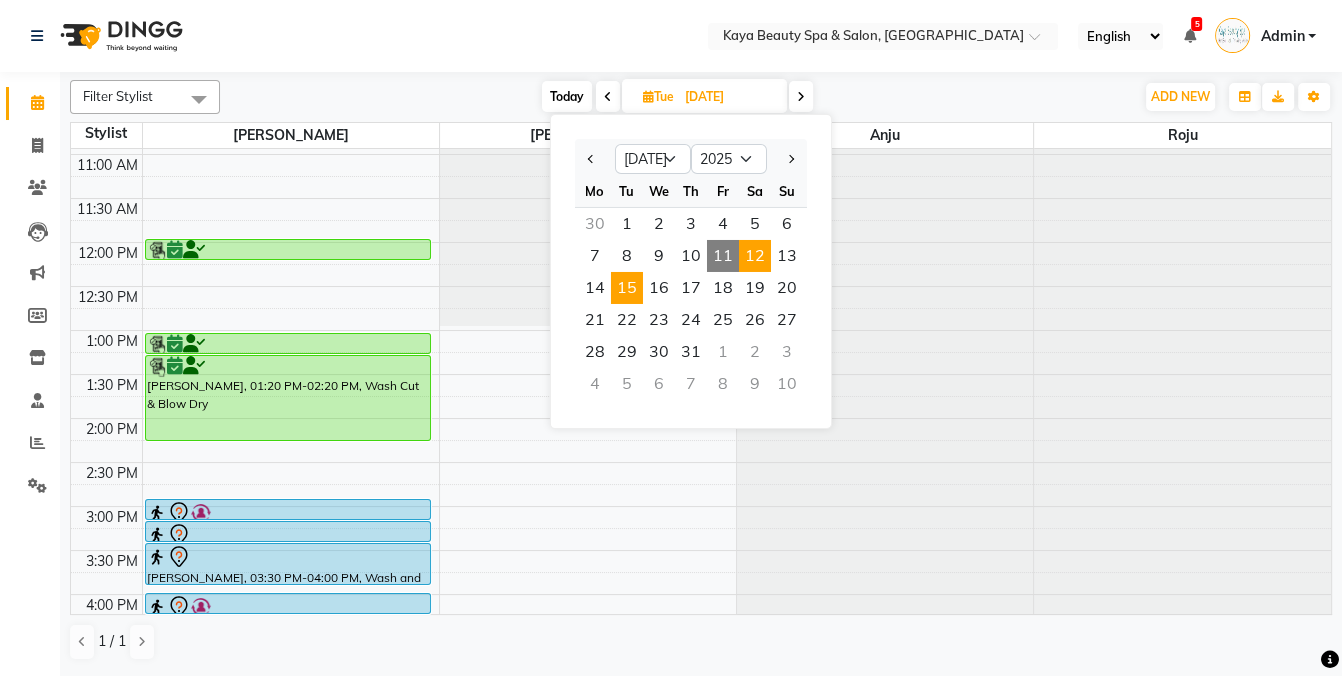 click on "12" at bounding box center (755, 256) 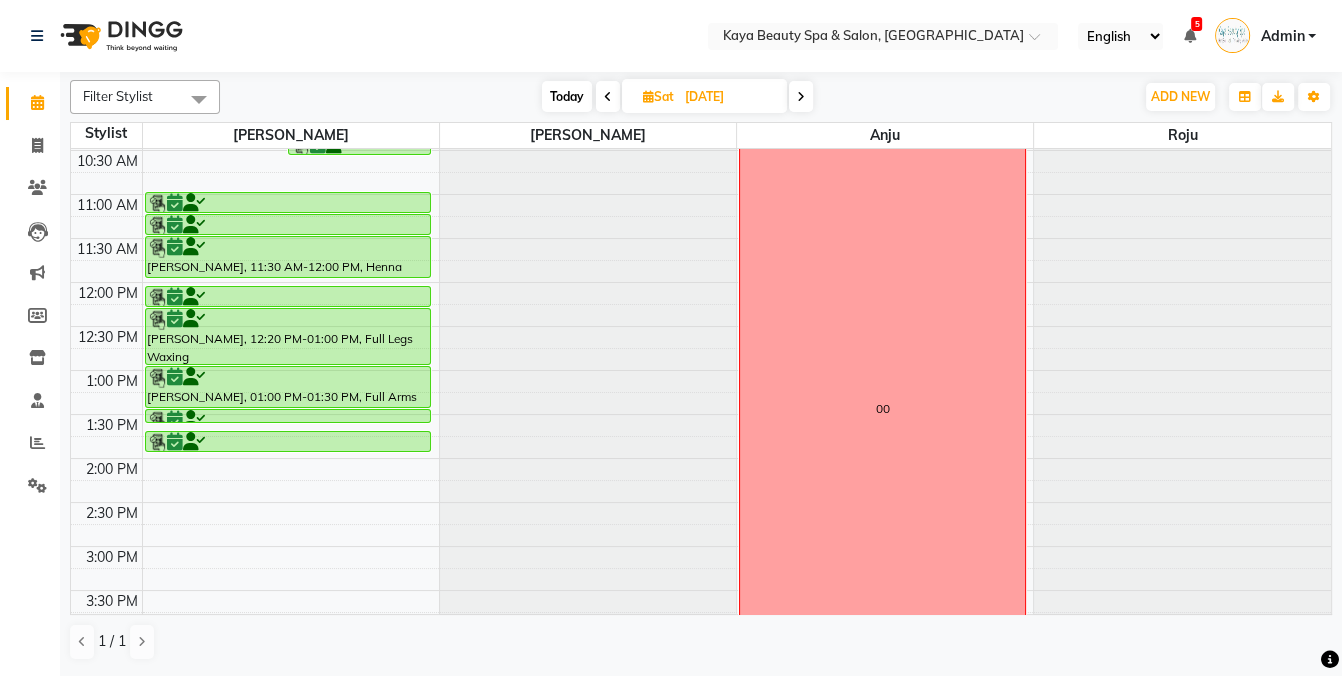 scroll, scrollTop: 144, scrollLeft: 0, axis: vertical 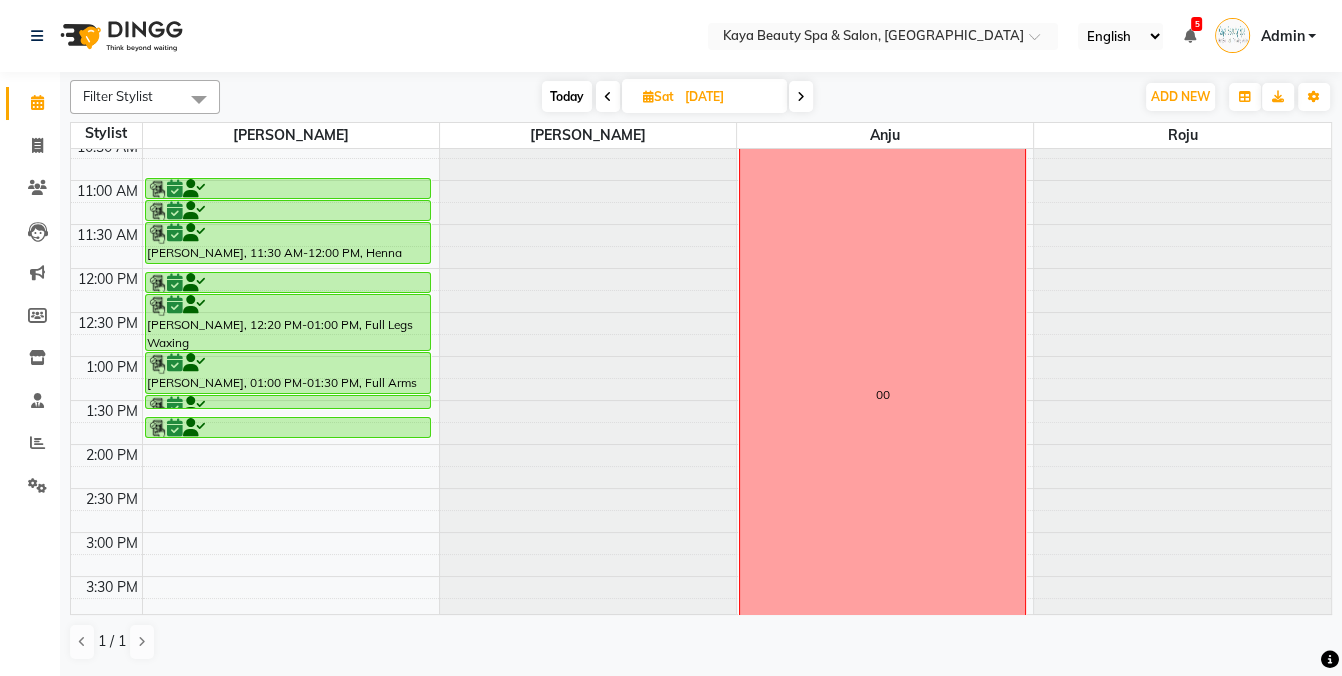 click at bounding box center [648, 96] 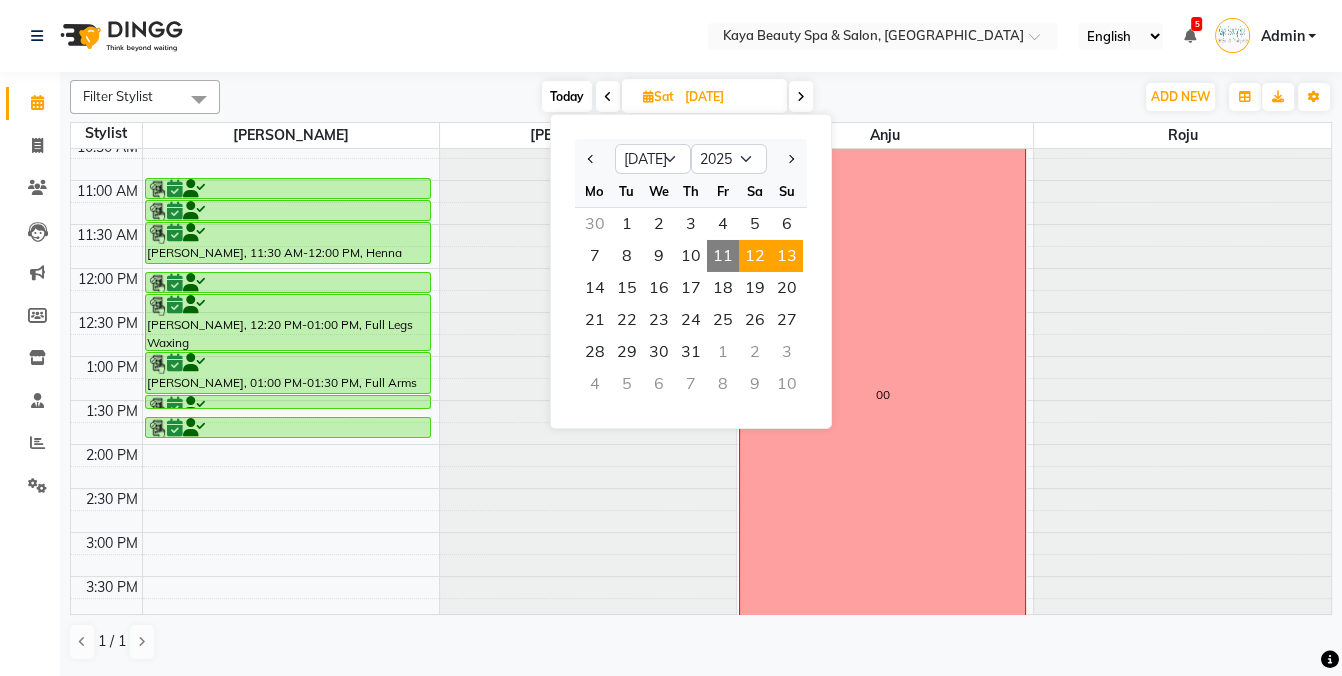 click on "13" at bounding box center [787, 256] 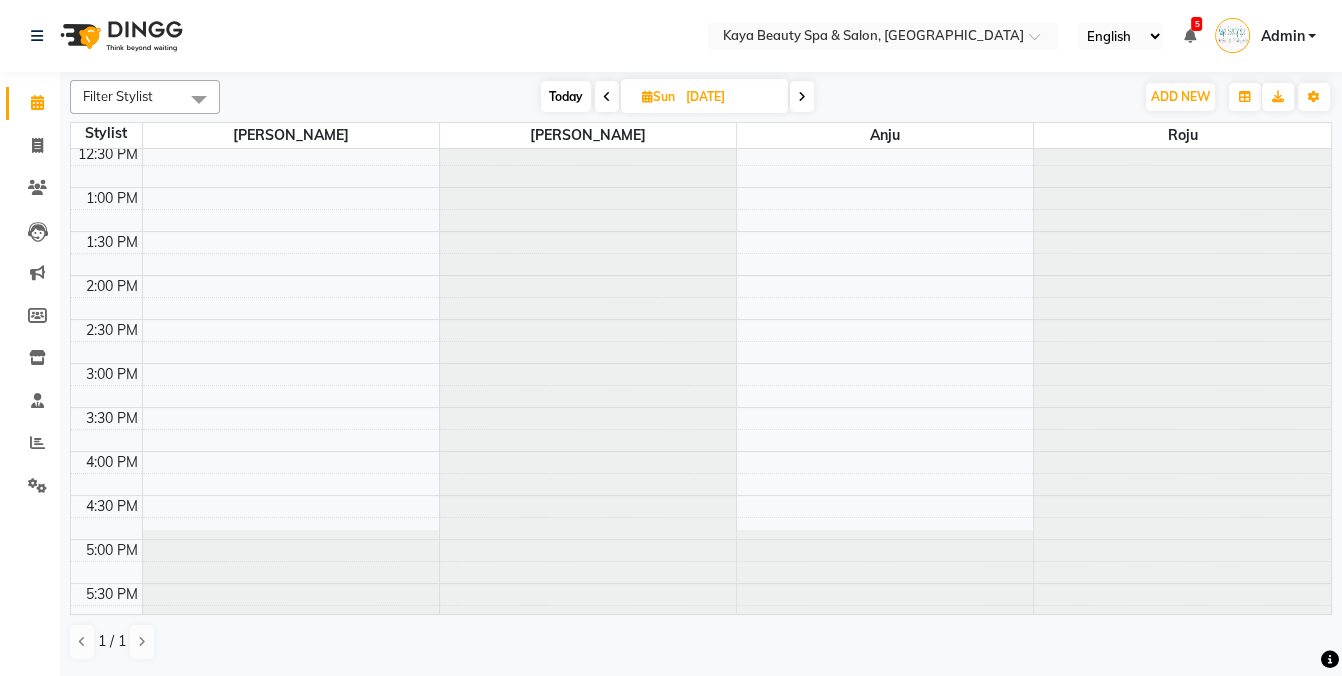 scroll, scrollTop: 314, scrollLeft: 0, axis: vertical 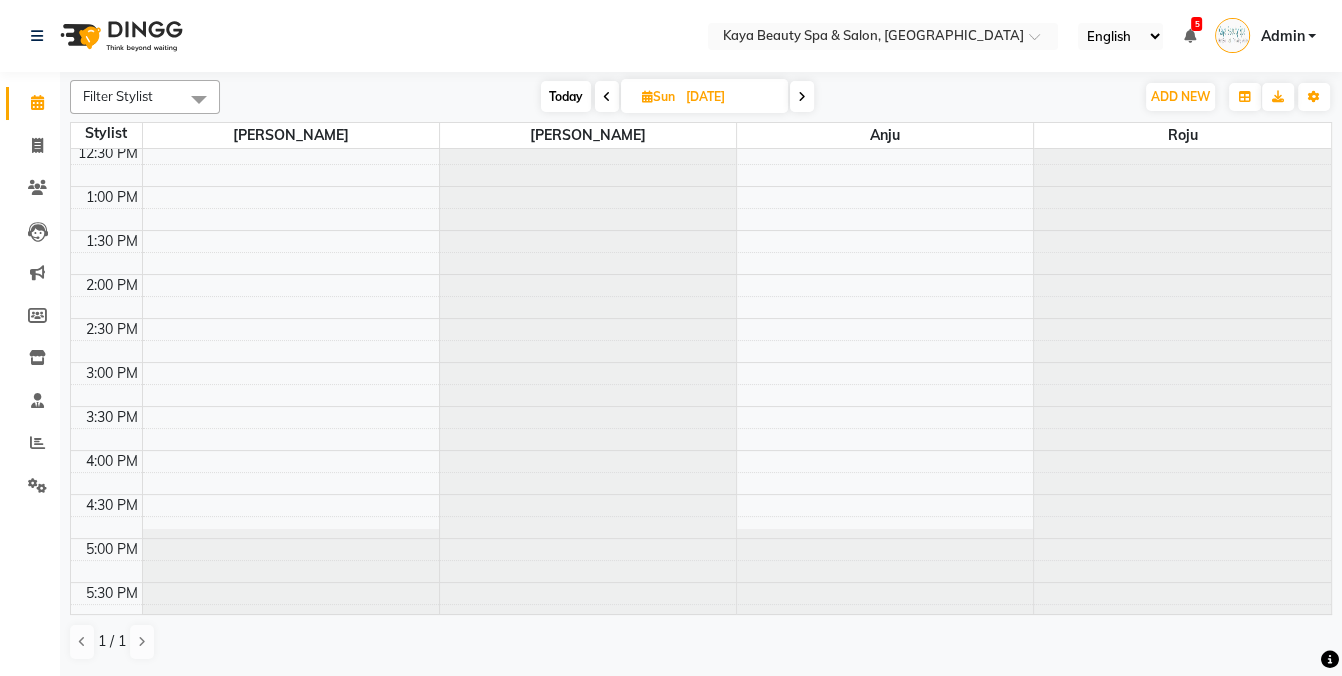 click at bounding box center [647, 96] 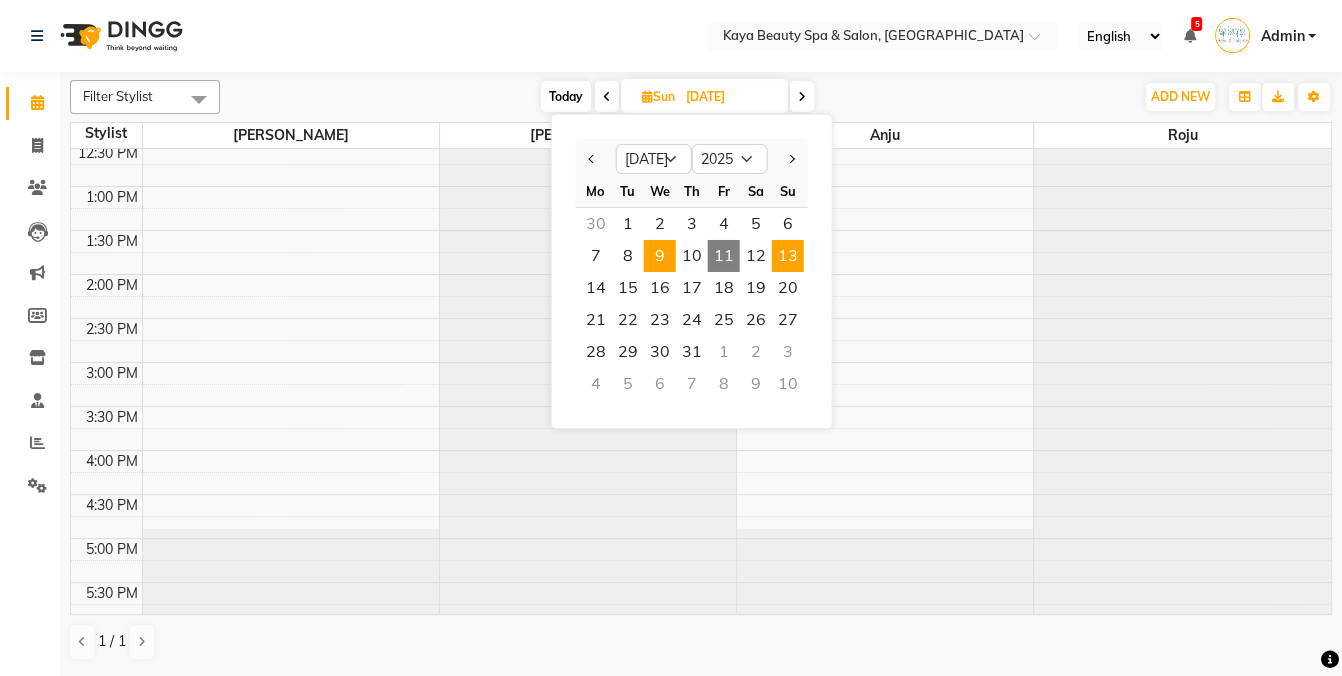 click on "9" at bounding box center [660, 256] 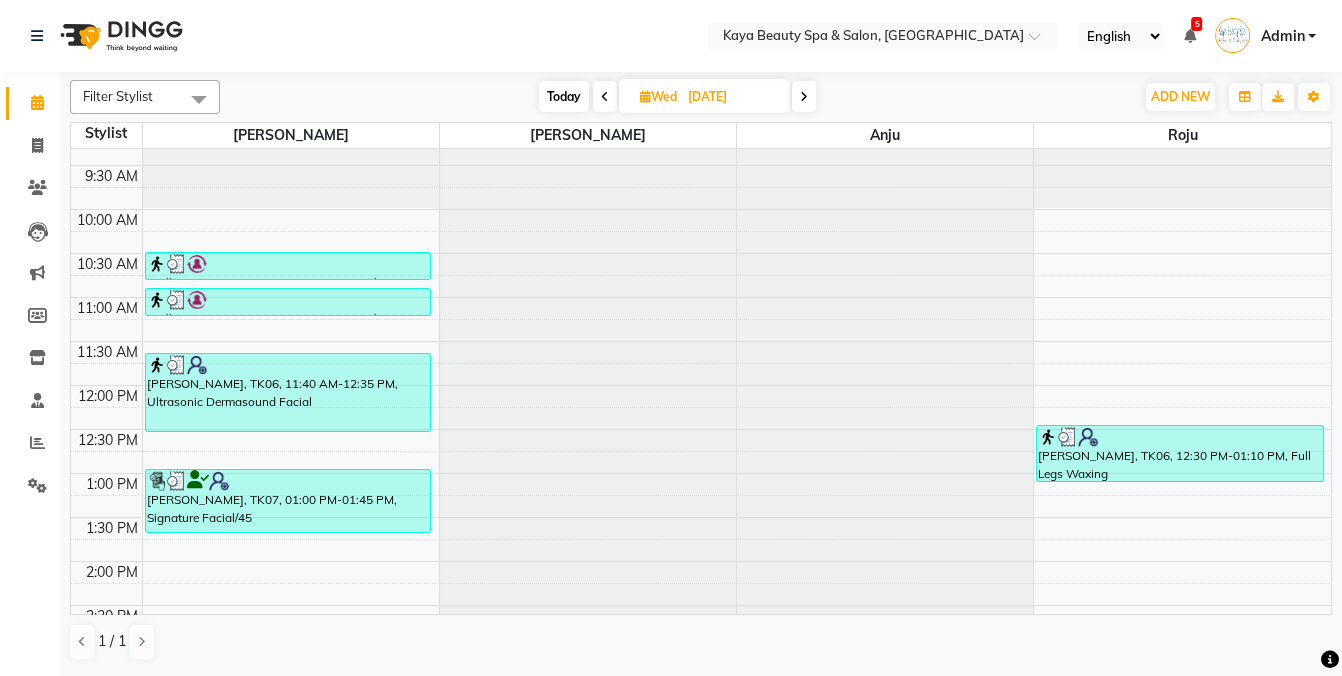scroll, scrollTop: 0, scrollLeft: 0, axis: both 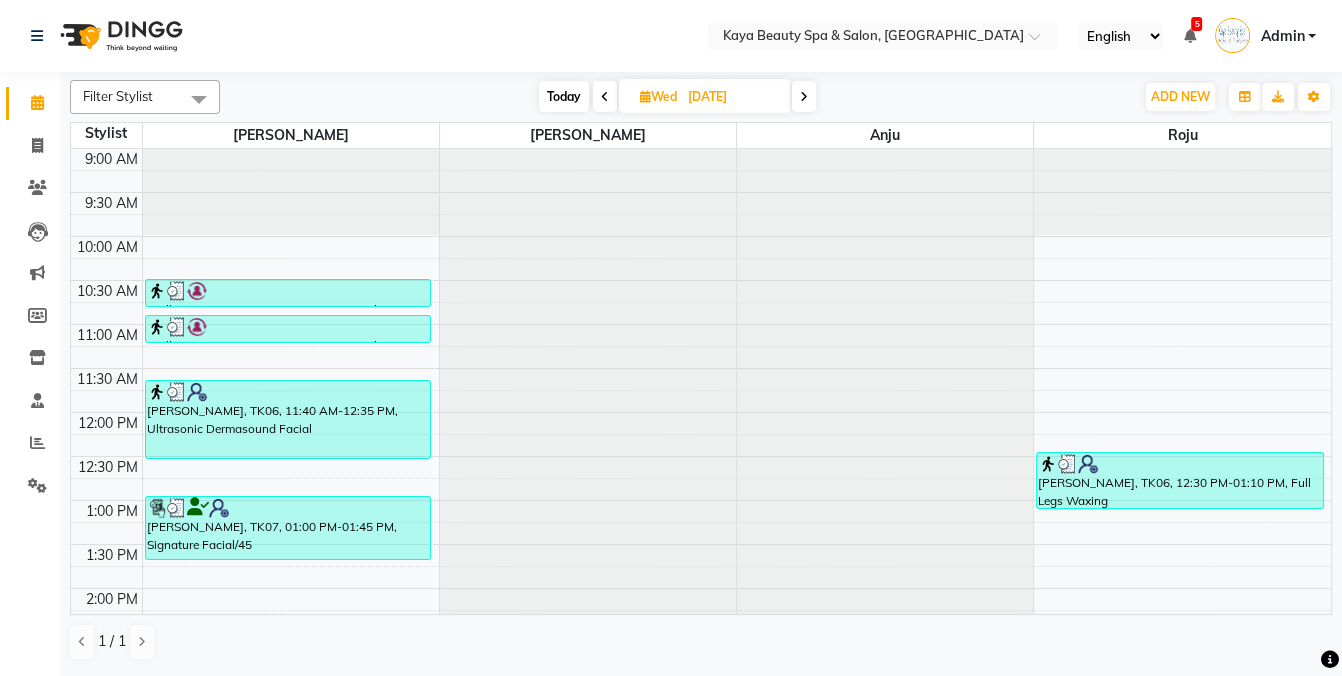 click on "Wed" at bounding box center [658, 96] 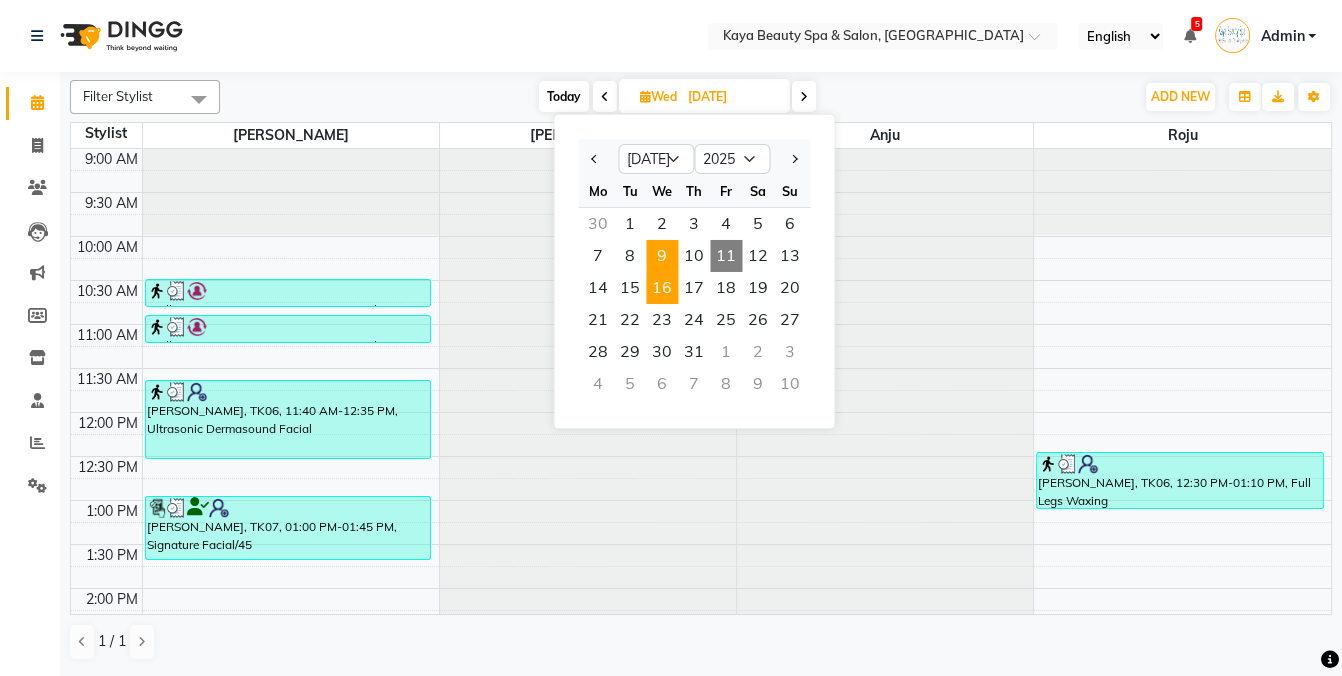 click on "16" at bounding box center [662, 288] 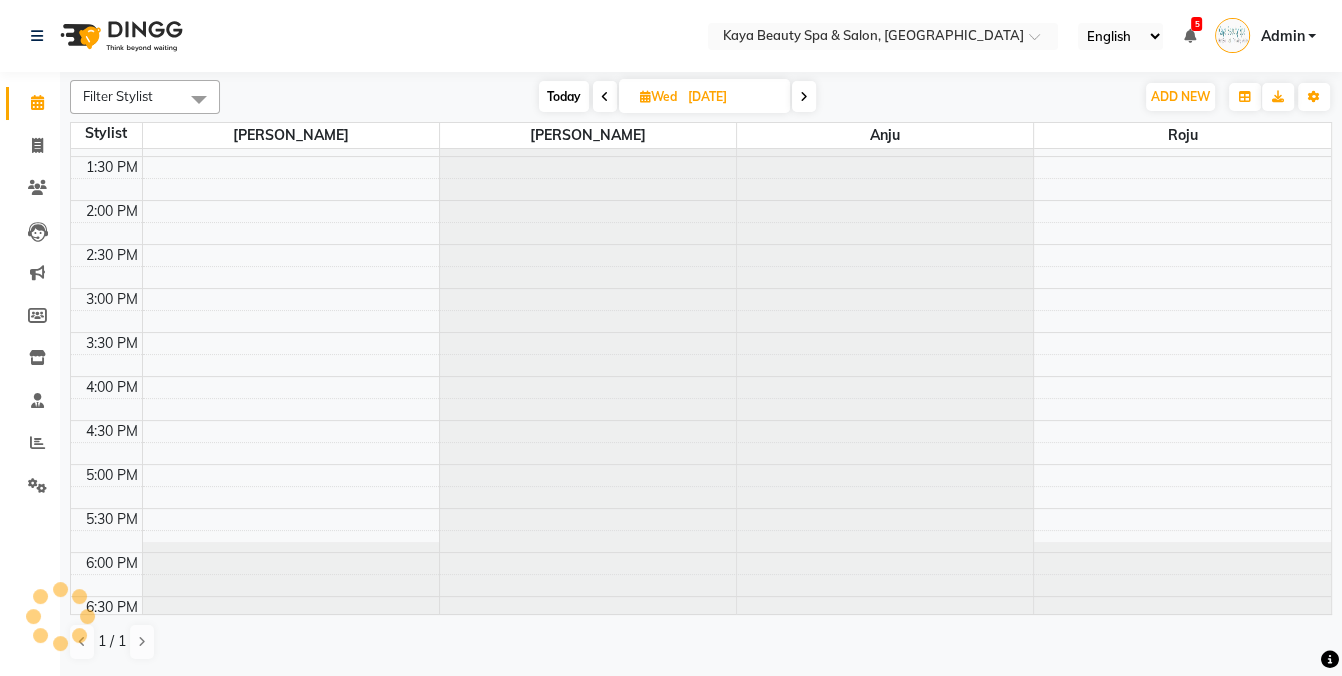 scroll, scrollTop: 304, scrollLeft: 0, axis: vertical 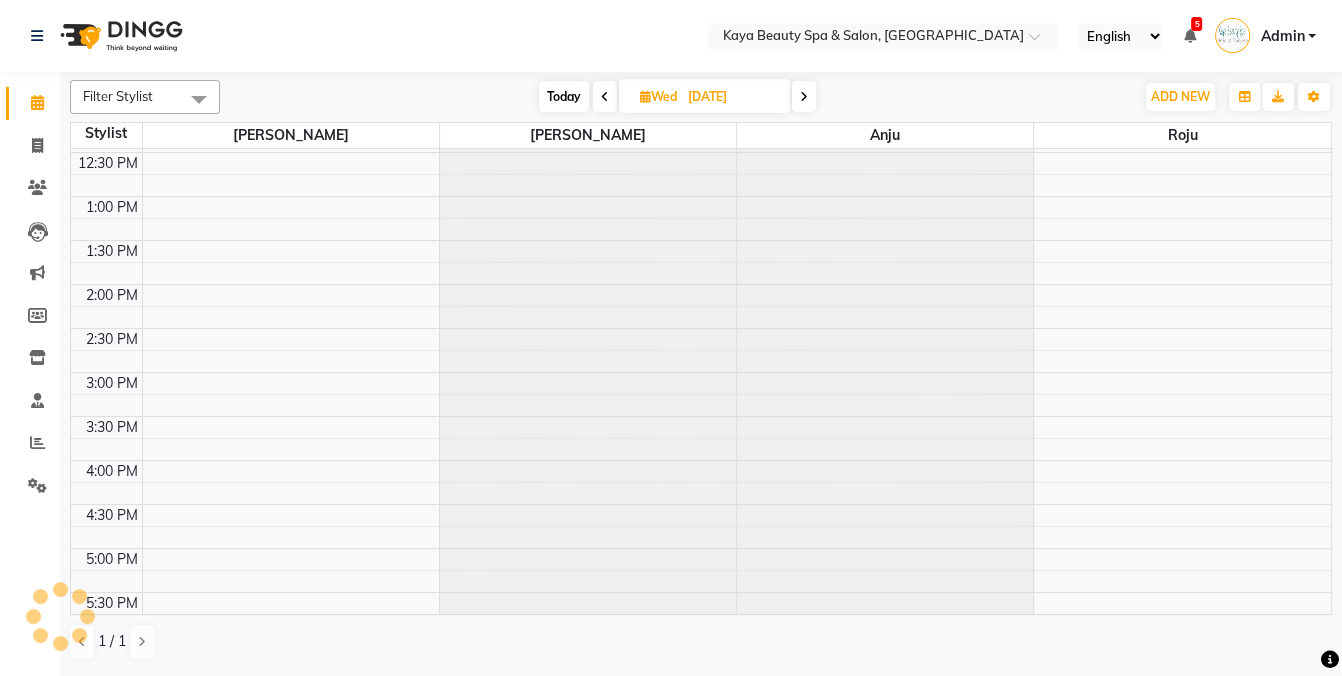 click on "Today" at bounding box center (564, 96) 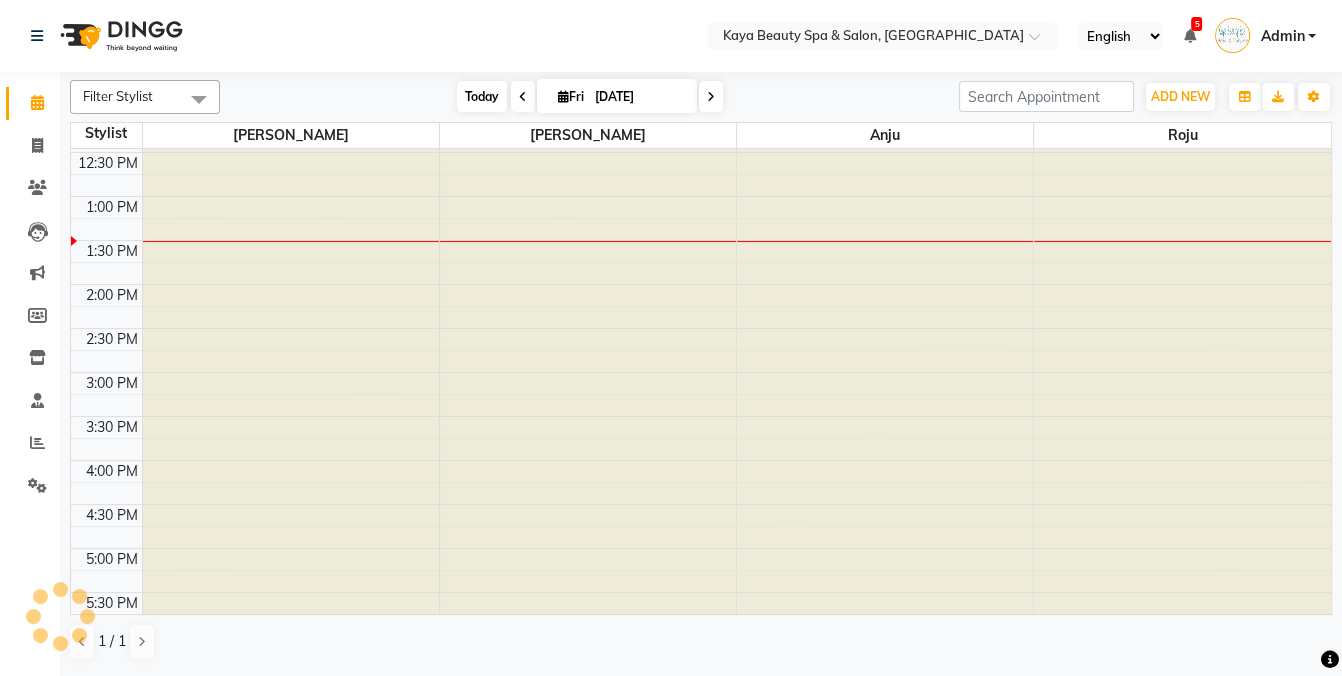 scroll, scrollTop: 0, scrollLeft: 0, axis: both 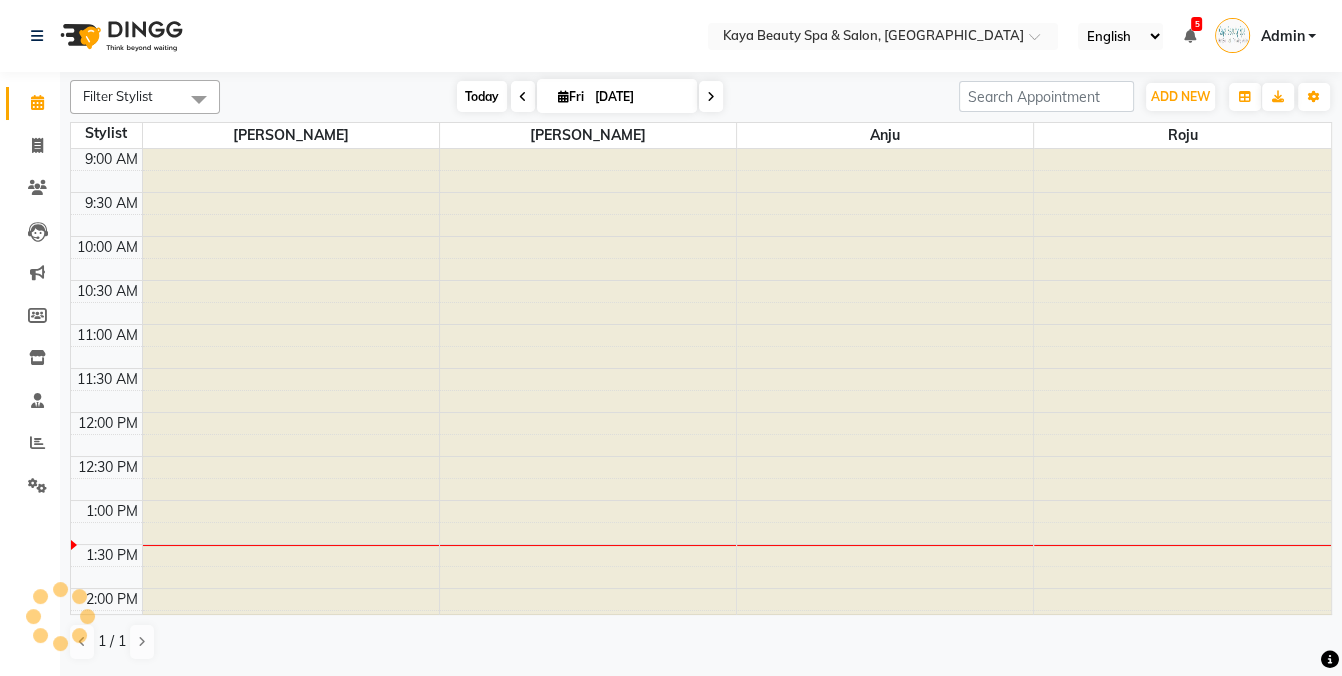 click on "Today" at bounding box center [482, 96] 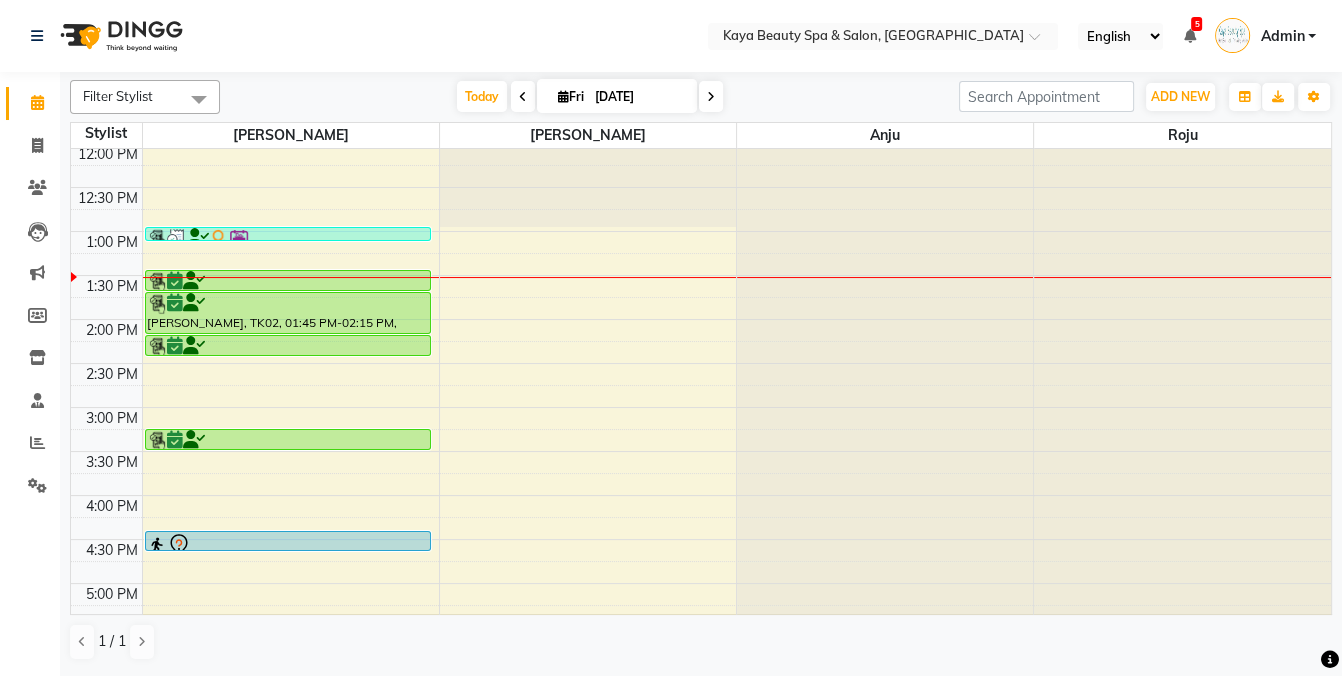 scroll, scrollTop: 210, scrollLeft: 0, axis: vertical 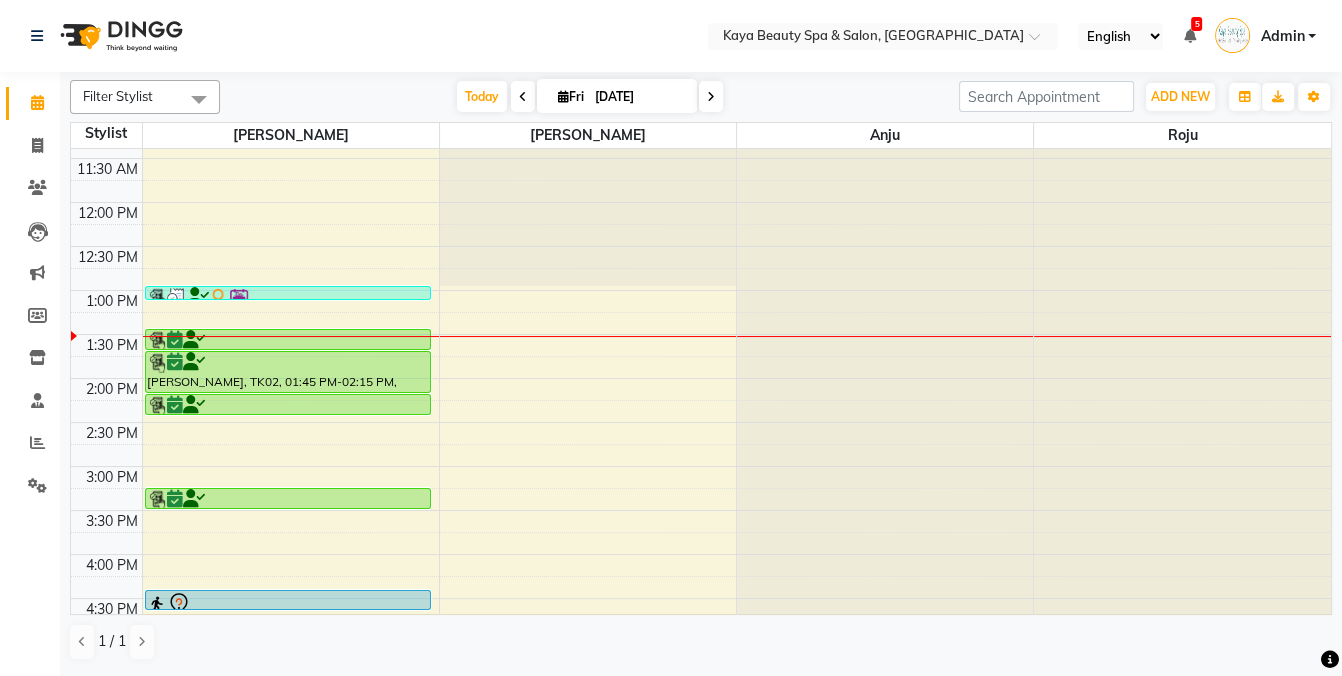click at bounding box center (288, 298) 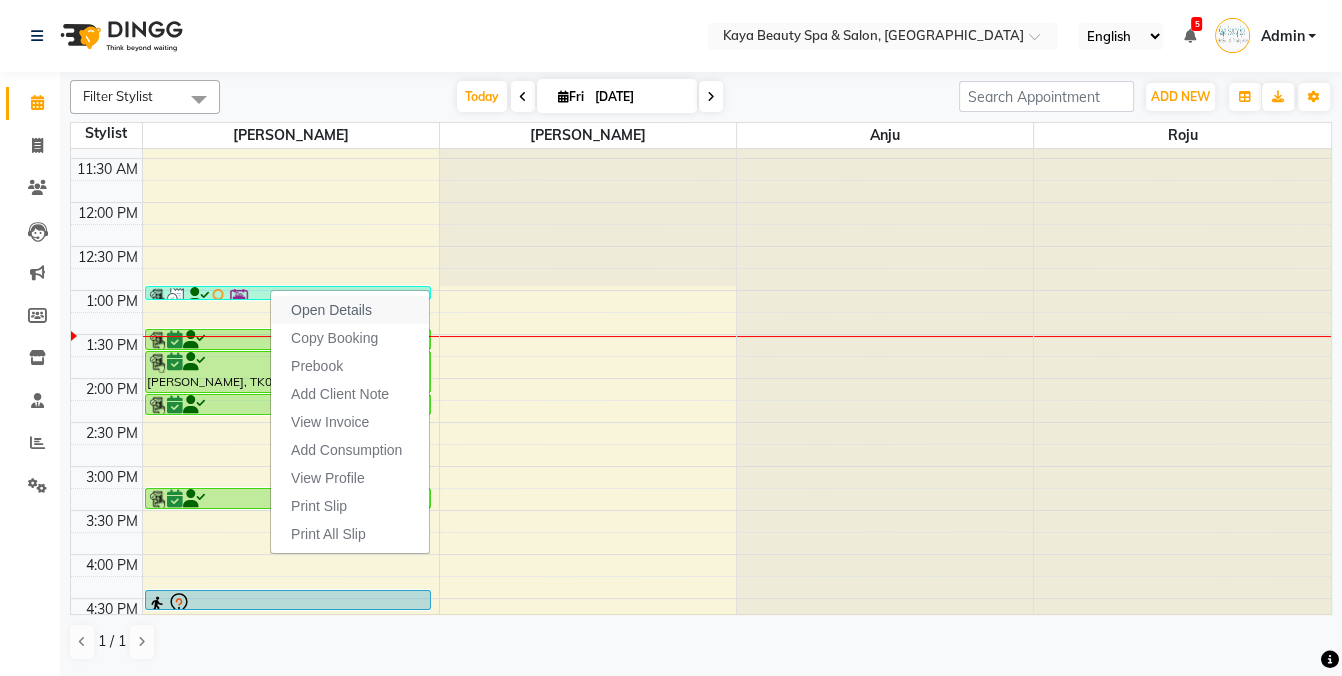 click on "Open Details" at bounding box center [331, 310] 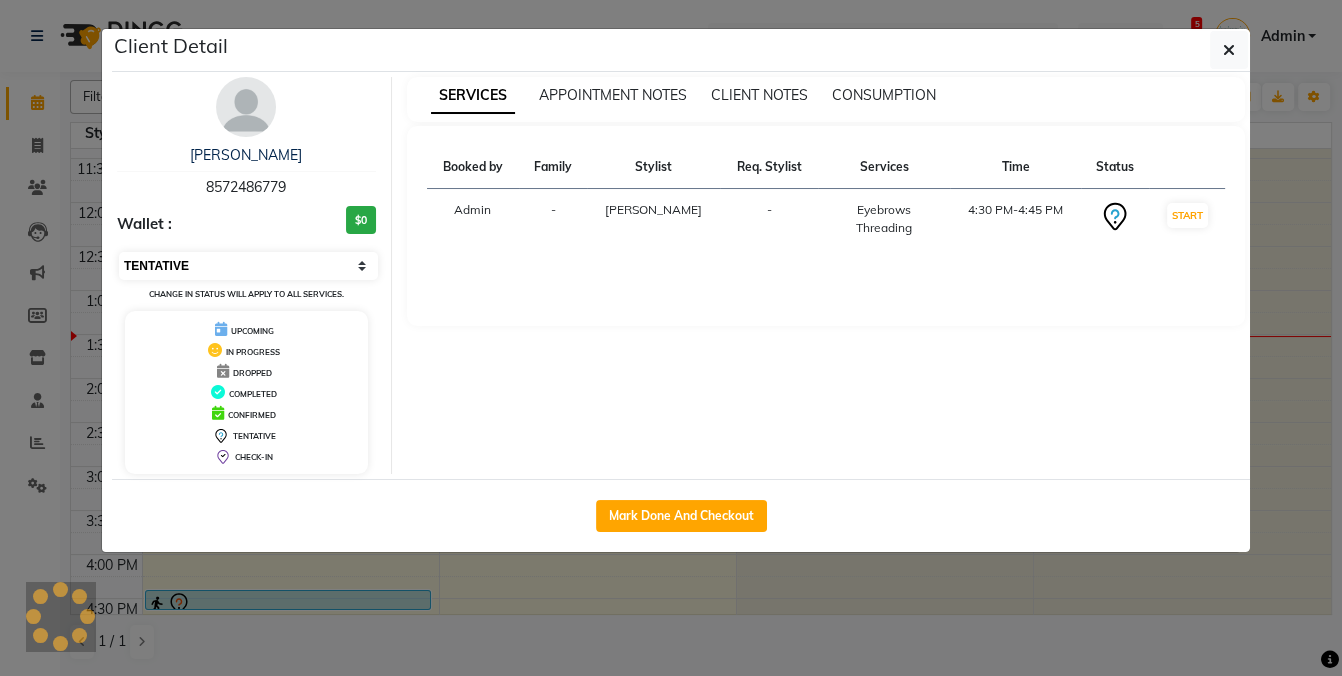 select on "3" 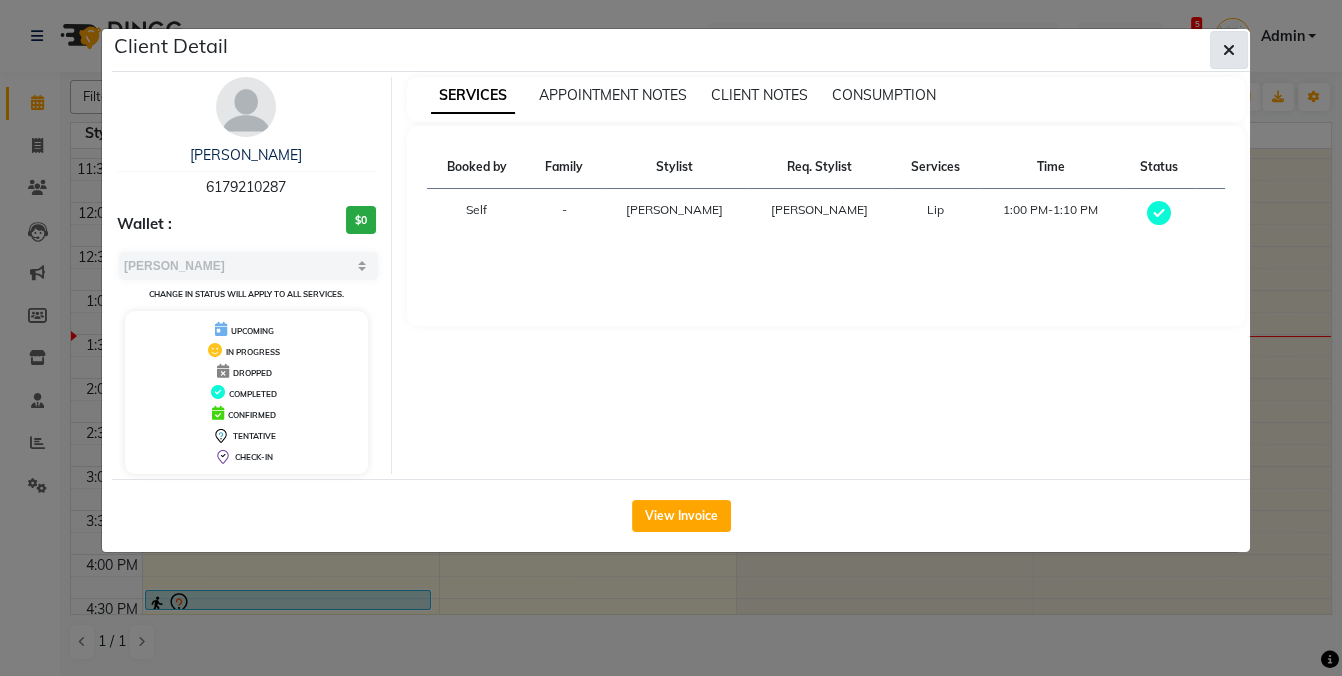 click 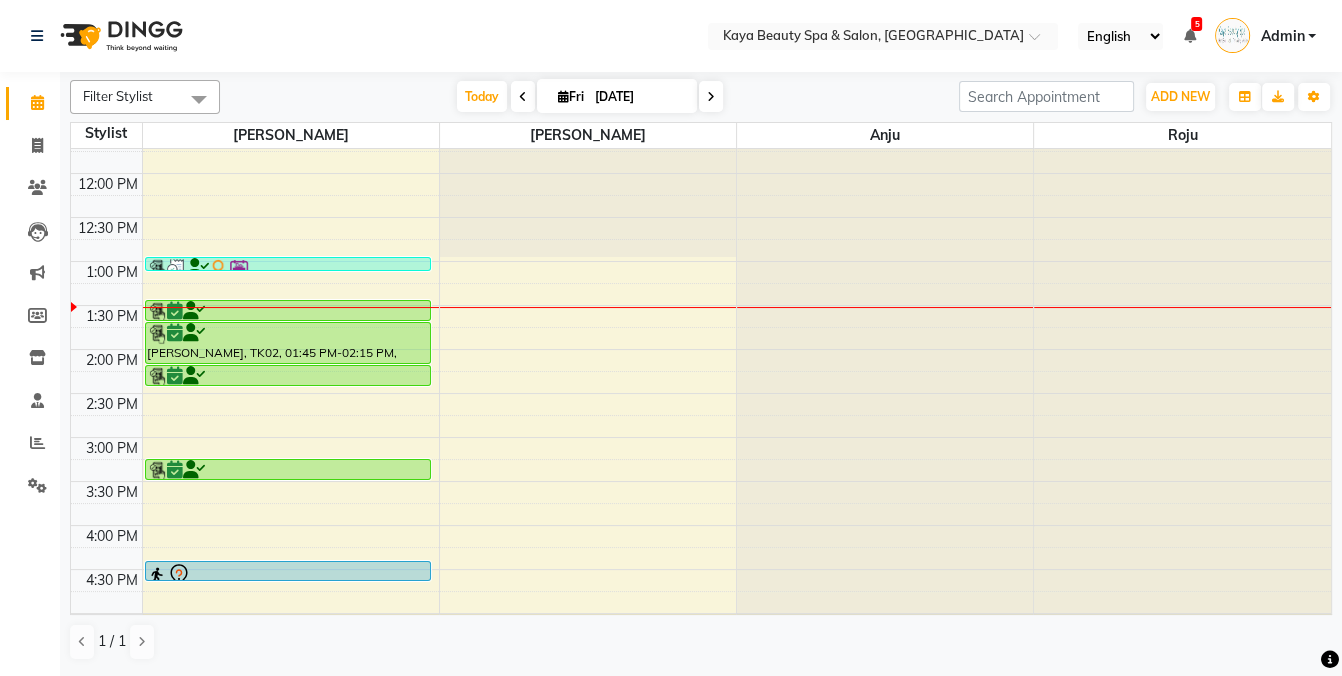 scroll, scrollTop: 392, scrollLeft: 0, axis: vertical 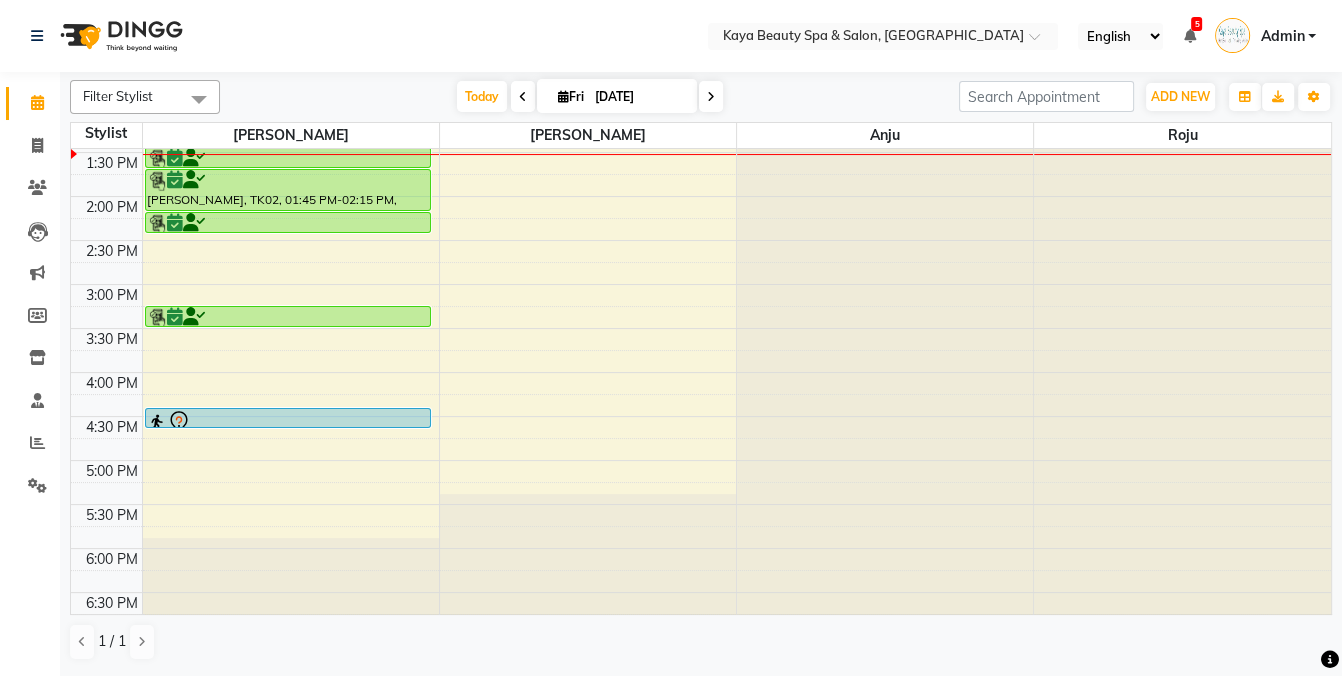 click at bounding box center (288, 422) 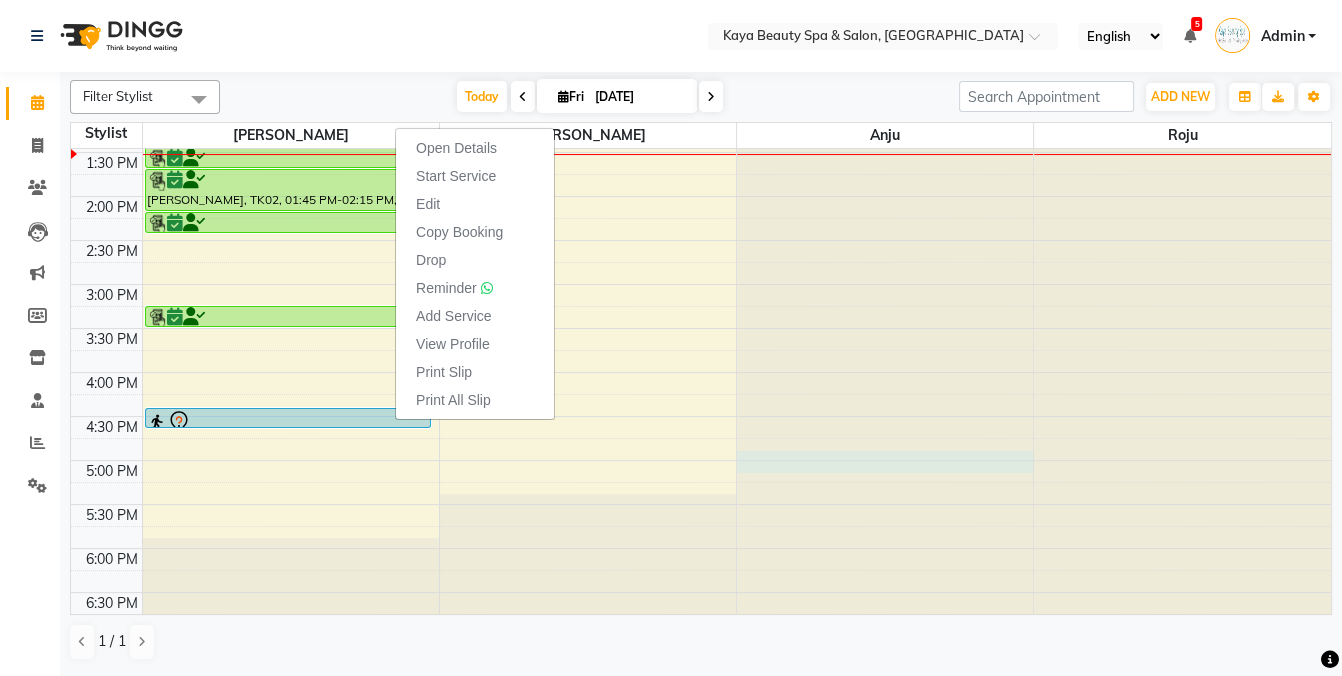 click at bounding box center (885, -243) 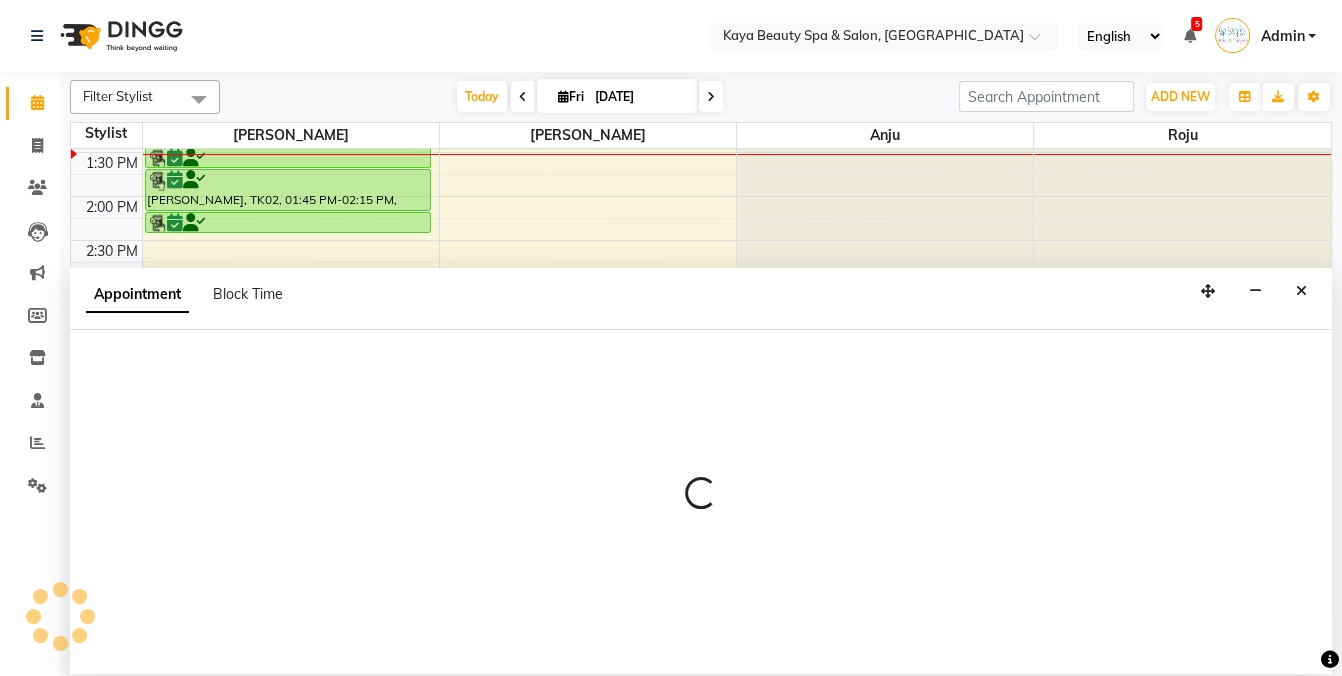 select on "71833" 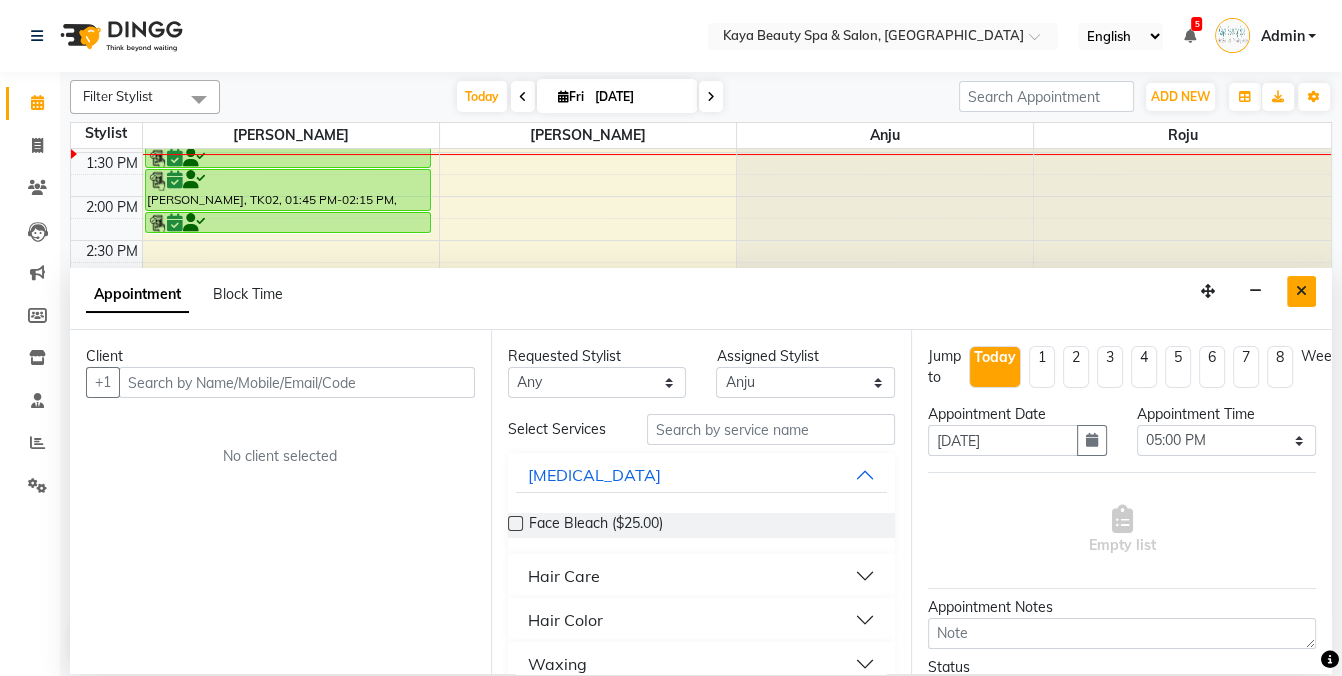 click at bounding box center [1301, 291] 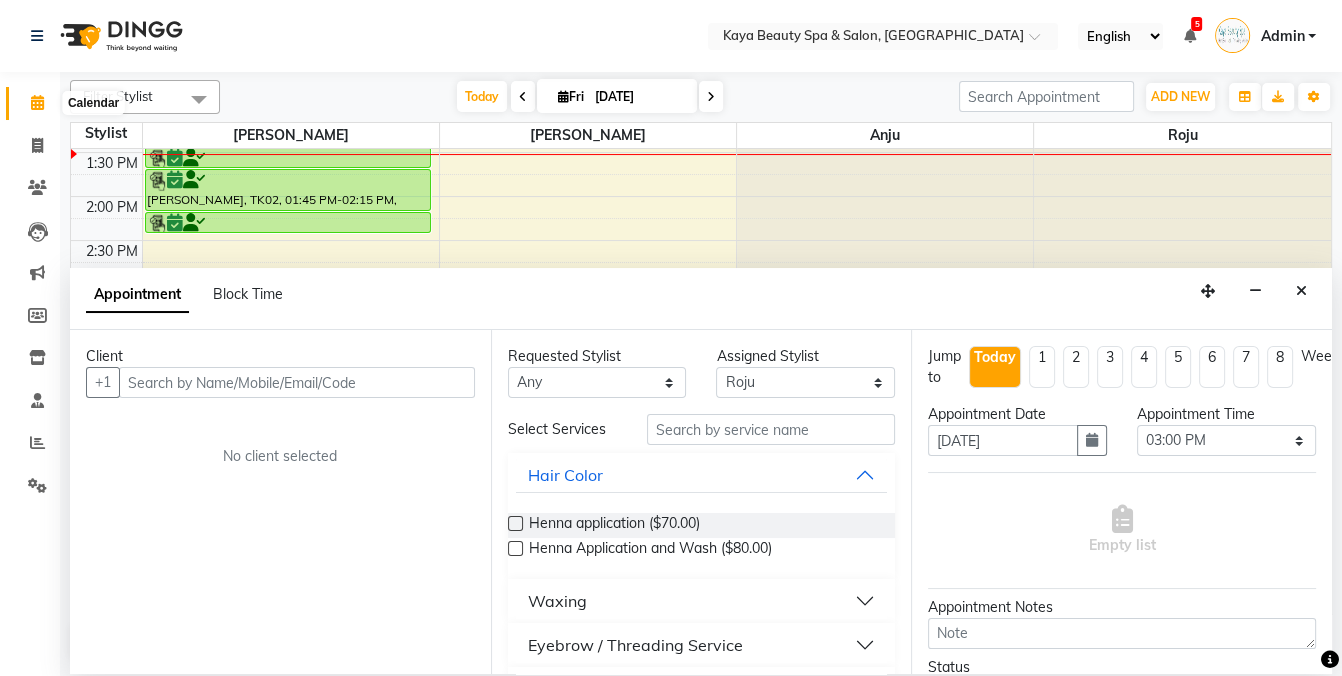 click 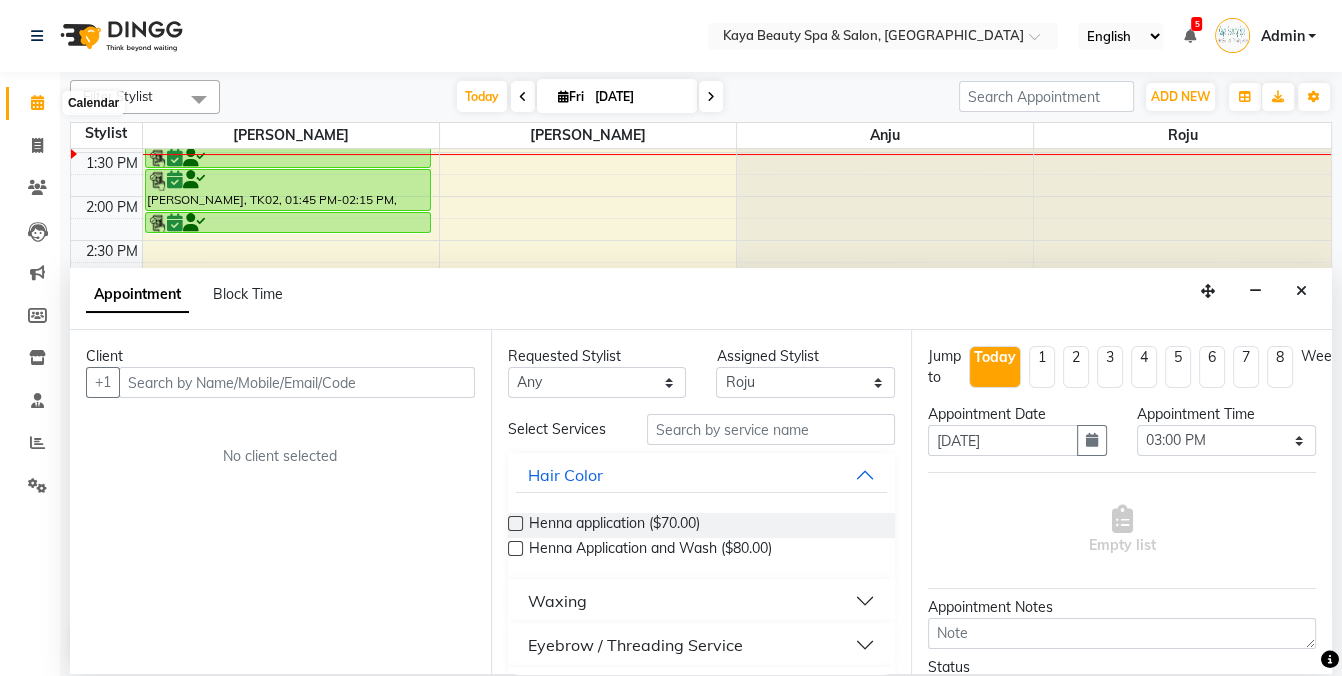 click 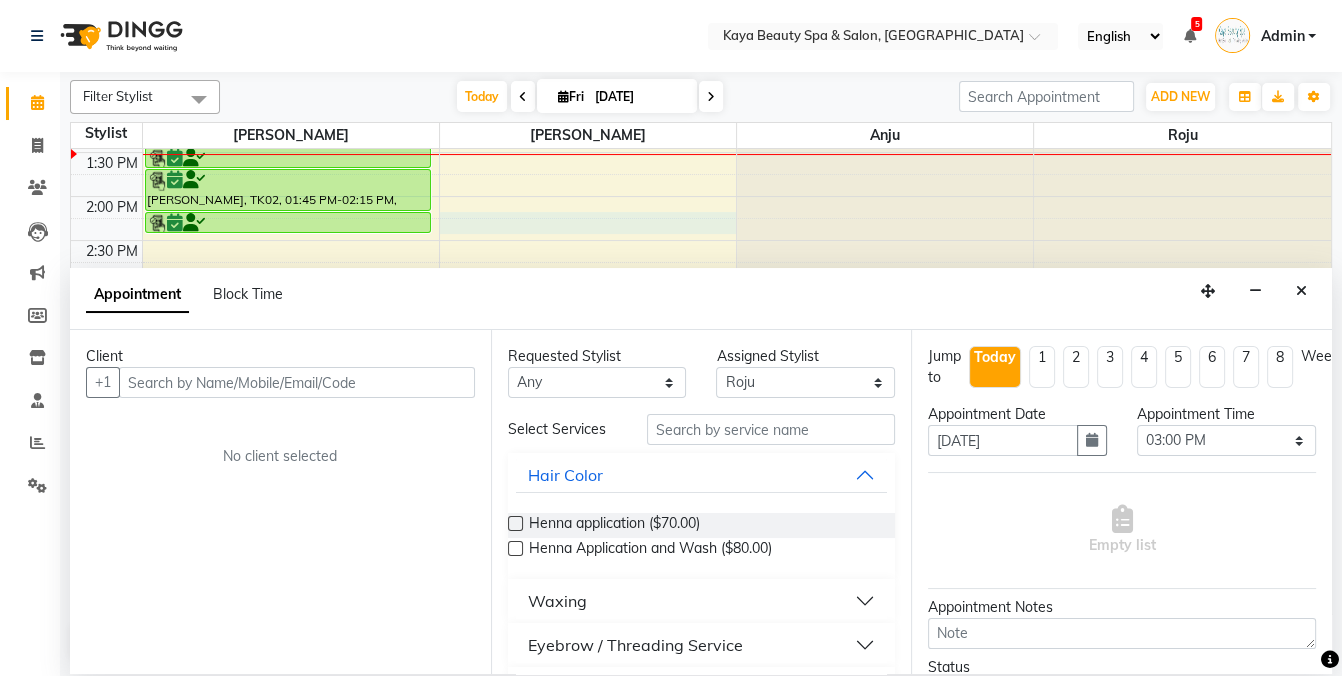 click on "9:00 AM 9:30 AM 10:00 AM 10:30 AM 11:00 AM 11:30 AM 12:00 PM 12:30 PM 1:00 PM 1:30 PM 2:00 PM 2:30 PM 3:00 PM 3:30 PM 4:00 PM 4:30 PM 5:00 PM 5:30 PM 6:00 PM 6:30 PM     [PERSON_NAME][GEOGRAPHIC_DATA], 01:00 PM-01:10 PM, Lip      [PERSON_NAME], TK03, 01:30 PM-01:45 PM, Eyebrow Waxing     [PERSON_NAME], TK02, 01:45 PM-02:15 PM, Brazilian Bikni     [PERSON_NAME], TK02, 02:15 PM-03:35 PM, Root Touch Up     [PERSON_NAME], TK02, 02:15 PM-03:35 PM, Root Touch Up             [PERSON_NAME], TK04, 04:30 PM-04:45 PM, Eyebrows  Threading" at bounding box center (701, 196) 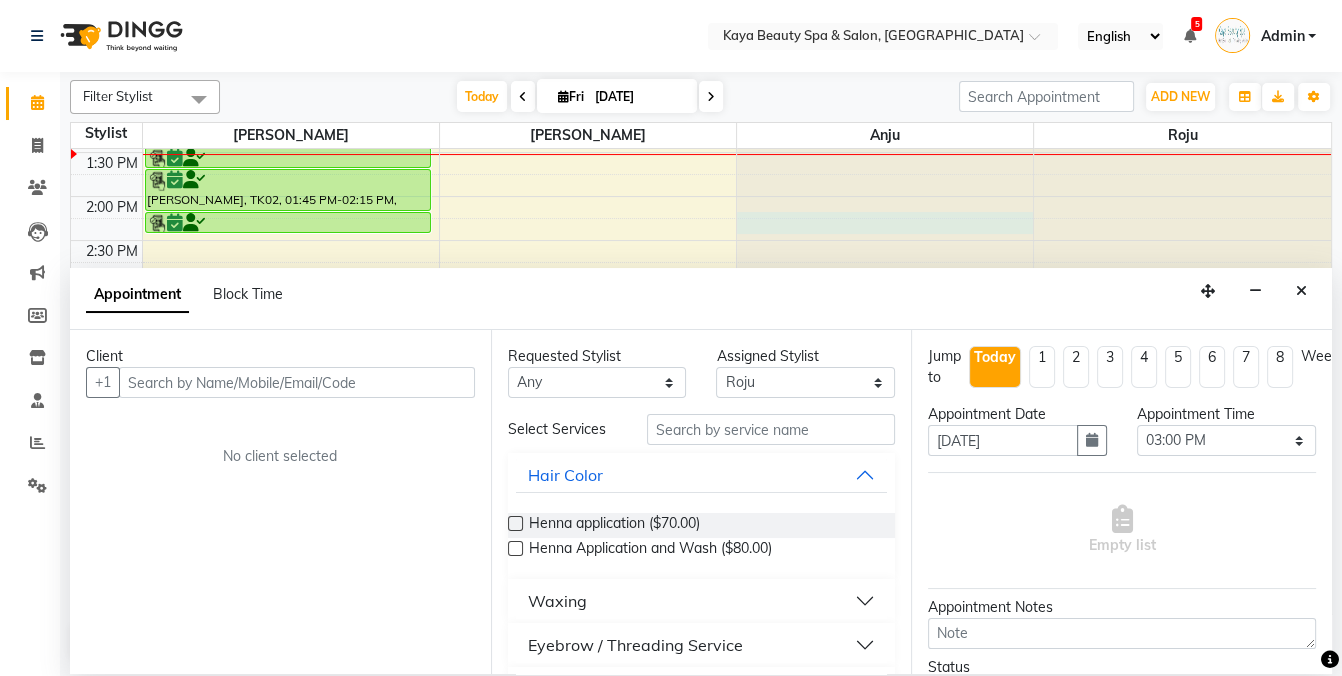 click at bounding box center (885, -243) 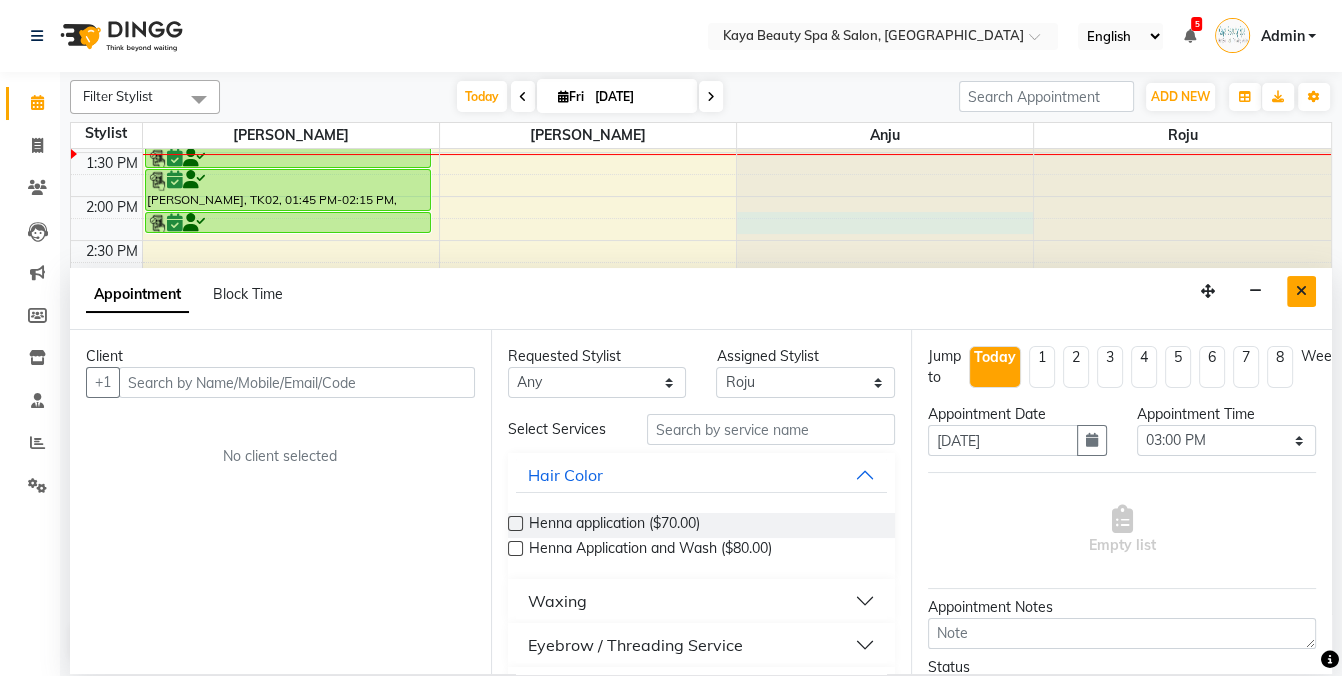 click at bounding box center (1301, 291) 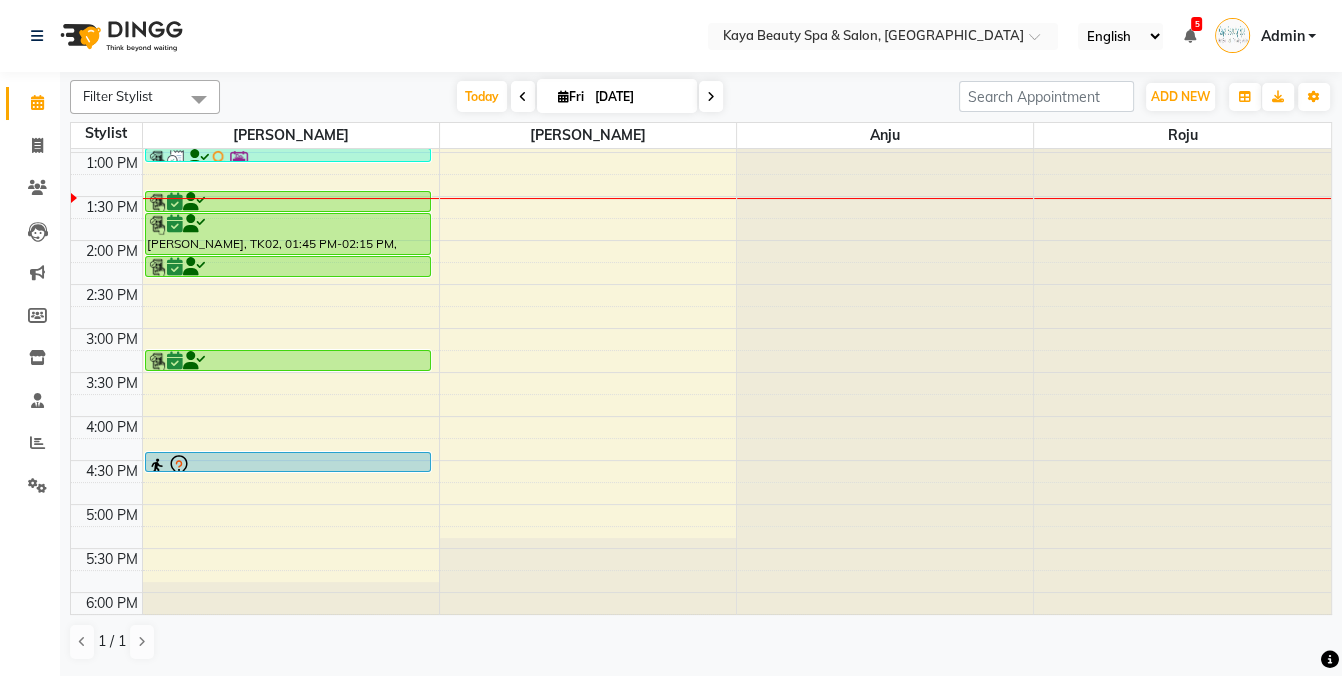 scroll, scrollTop: 227, scrollLeft: 0, axis: vertical 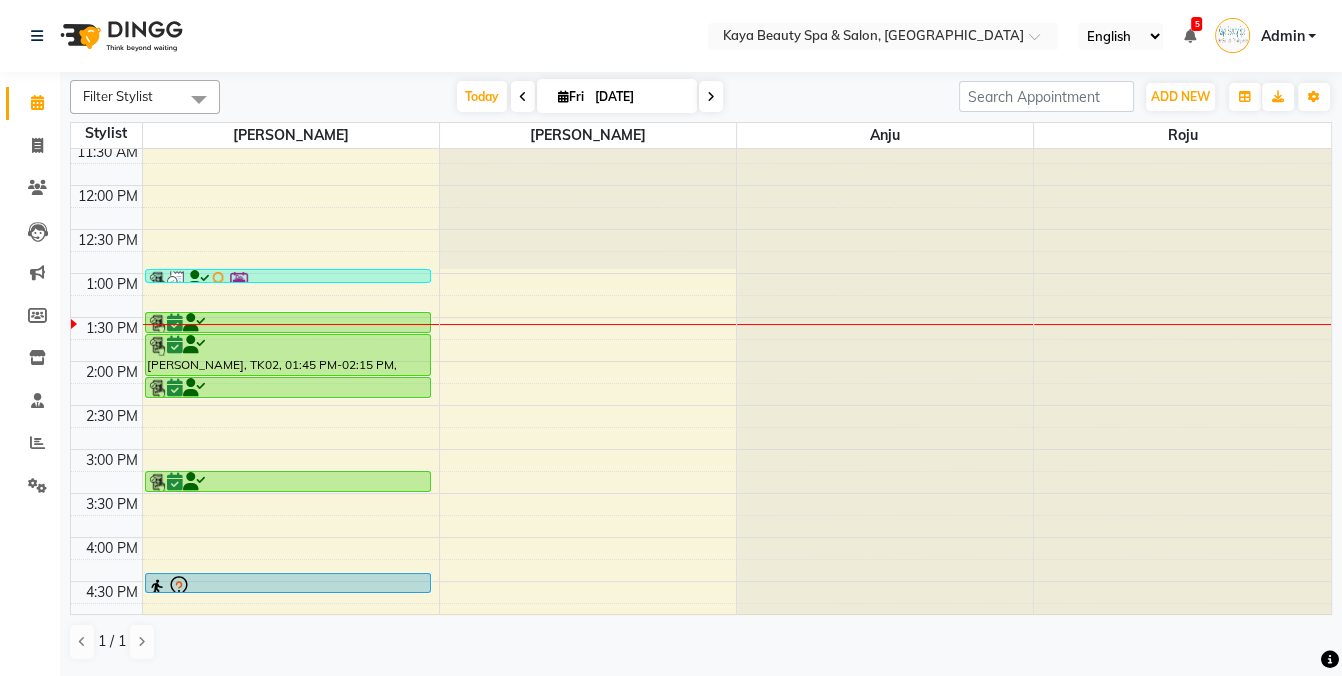 click at bounding box center (288, 324) 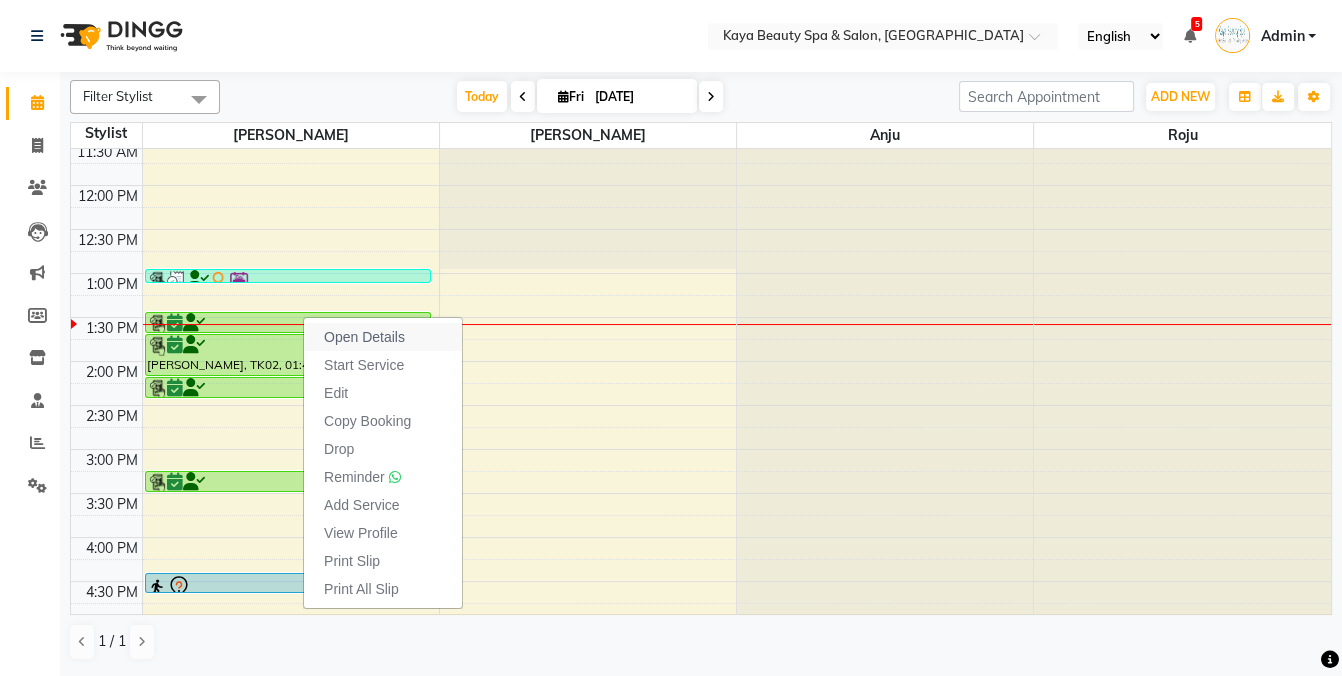 click on "Open Details" at bounding box center (364, 337) 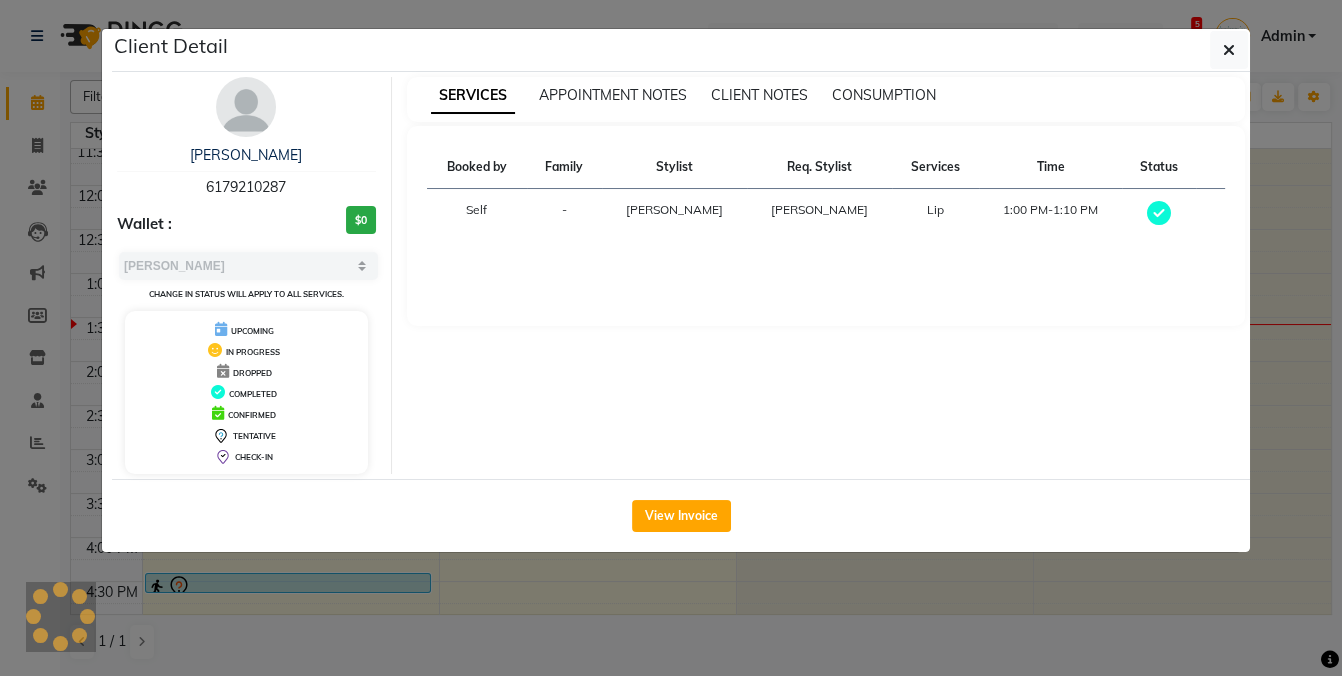 select on "6" 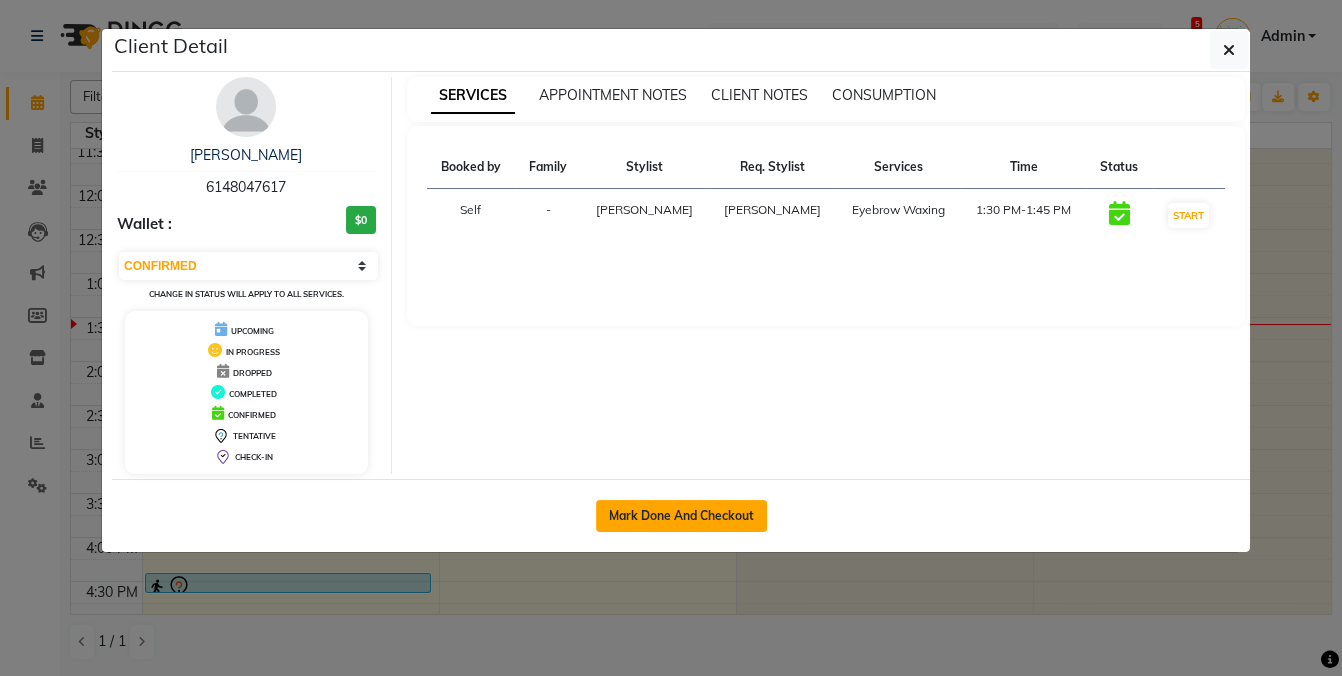 click on "Mark Done And Checkout" 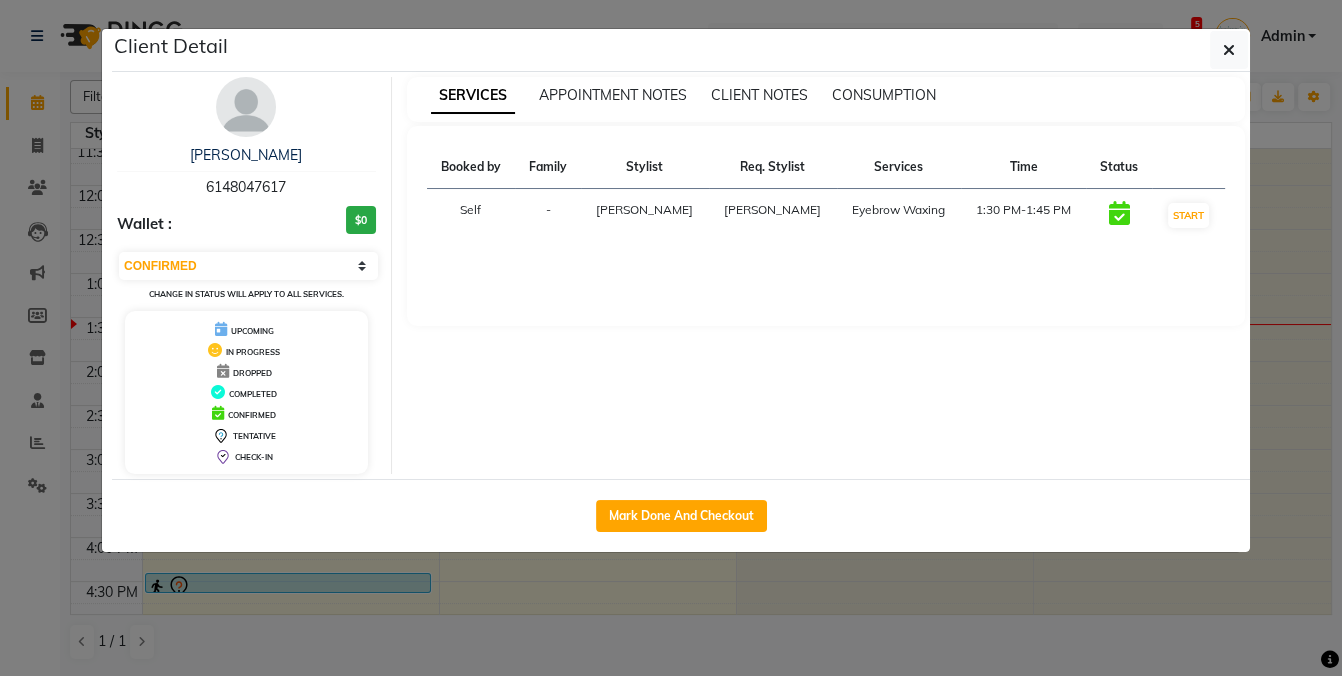 select on "service" 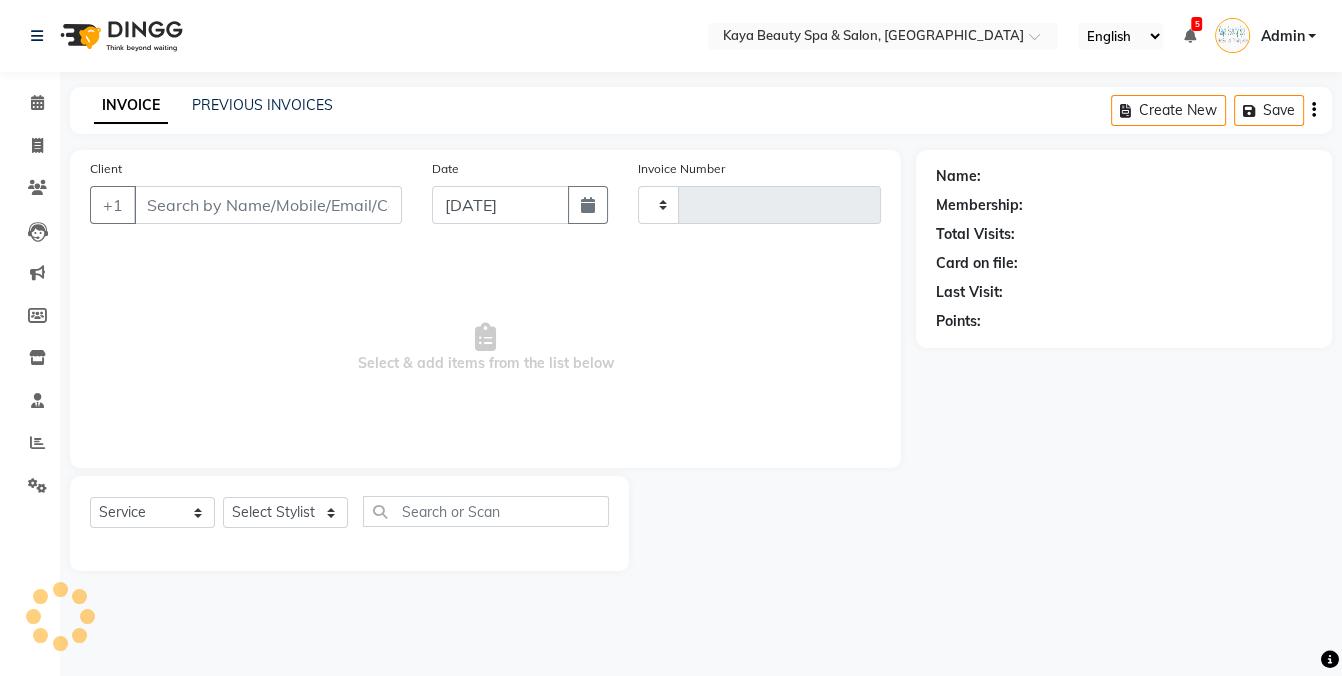 type on "0660" 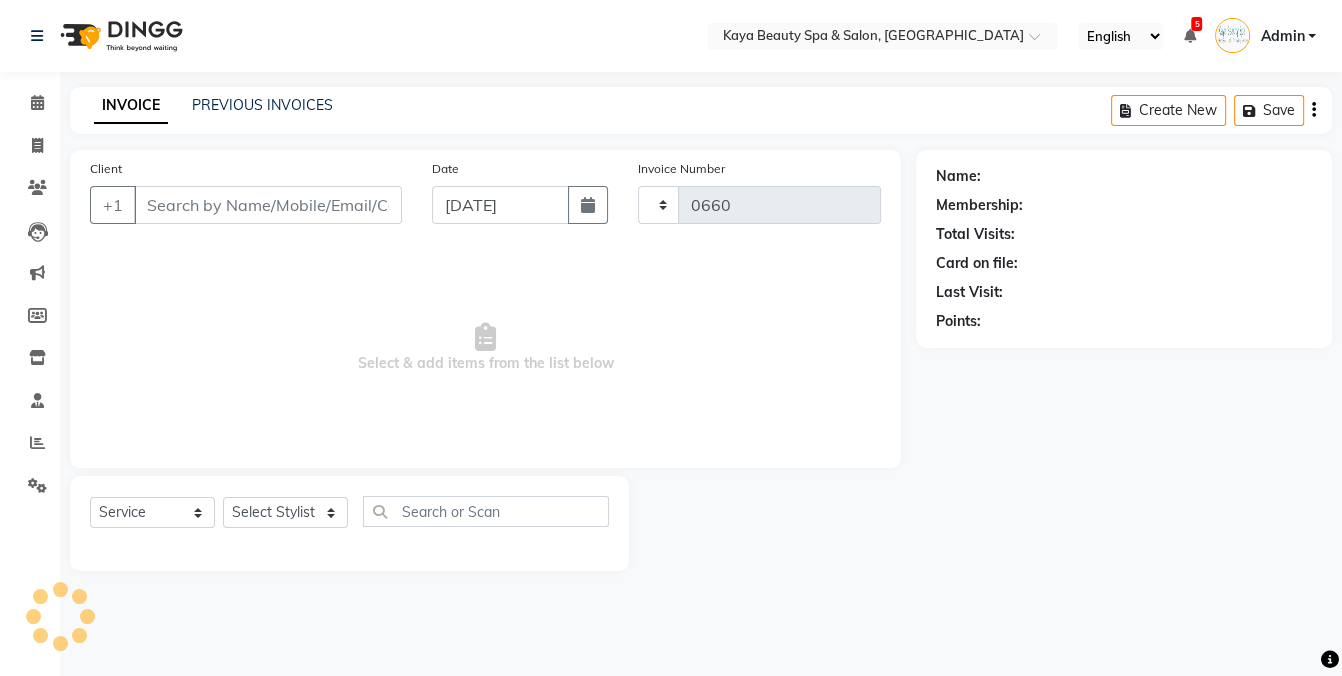 select on "3896" 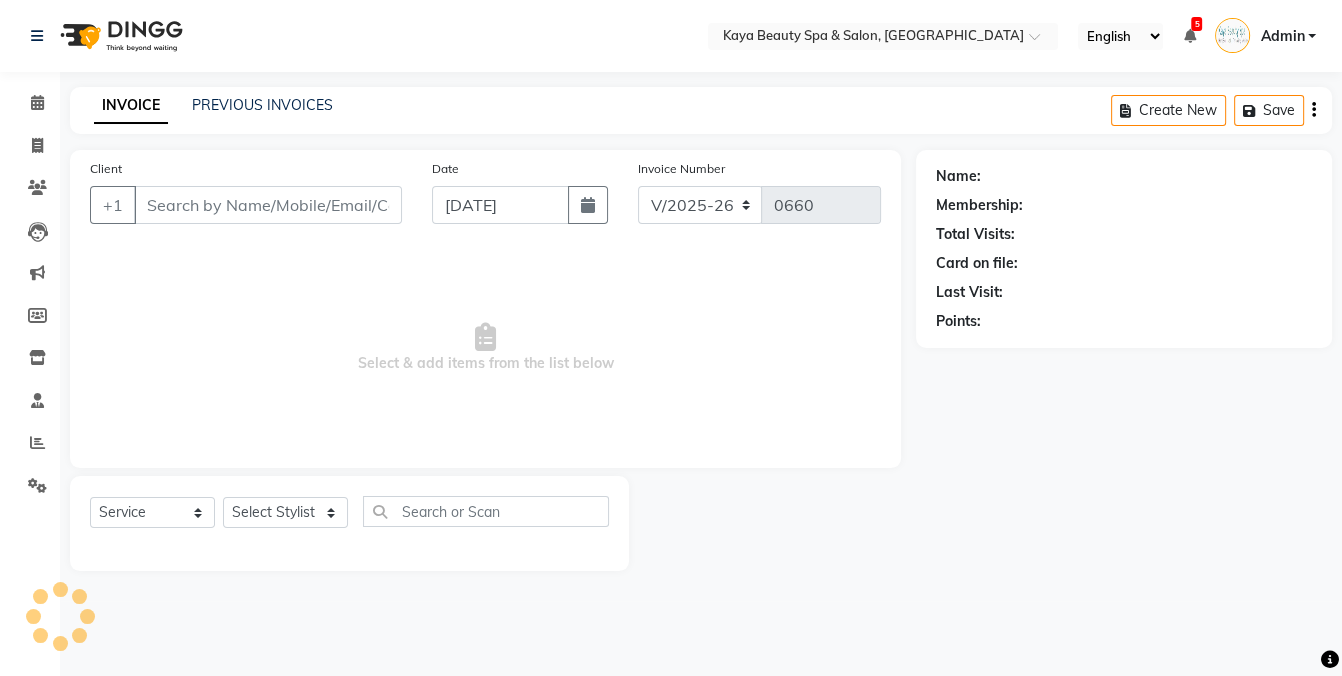 select on "19099" 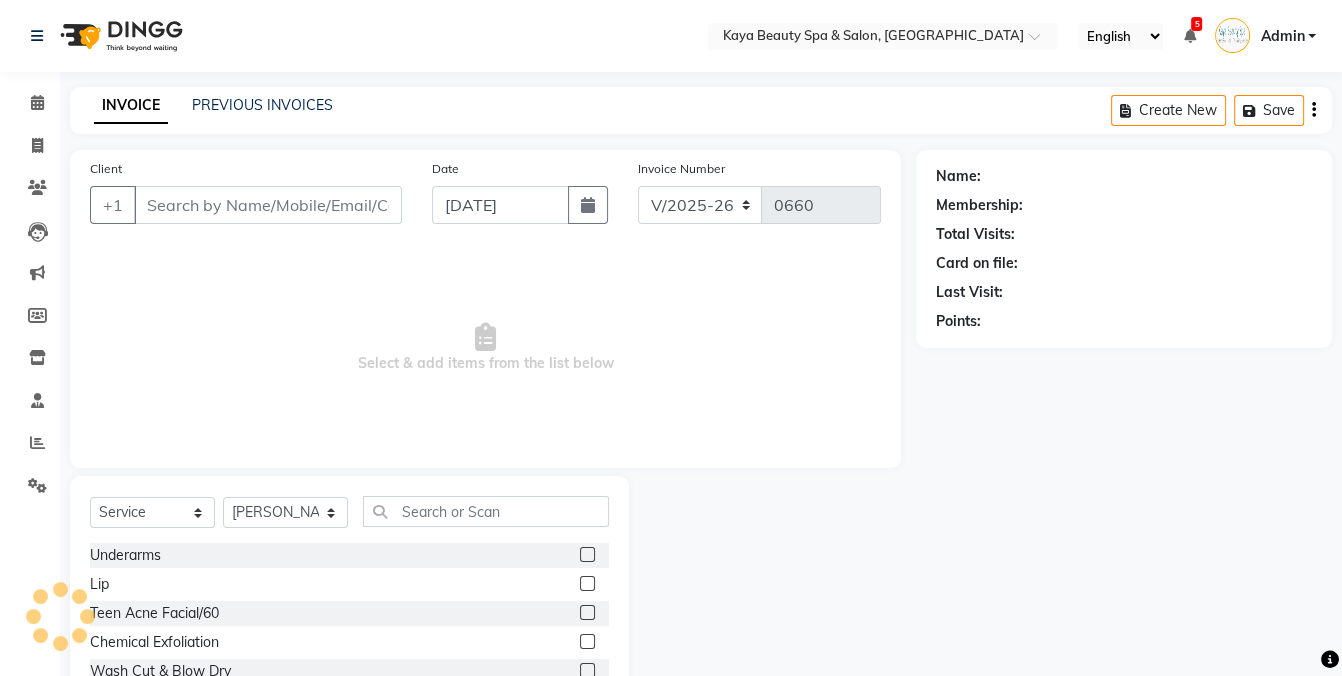 type on "6148047617" 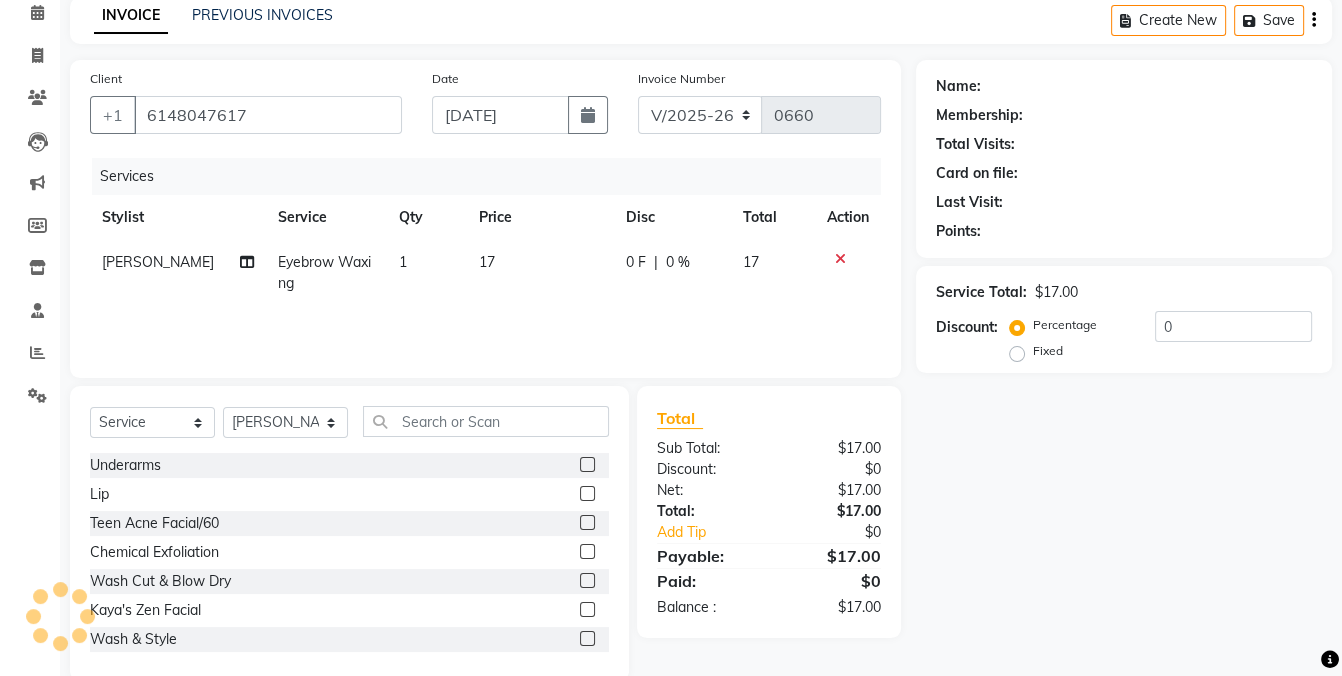 scroll, scrollTop: 124, scrollLeft: 0, axis: vertical 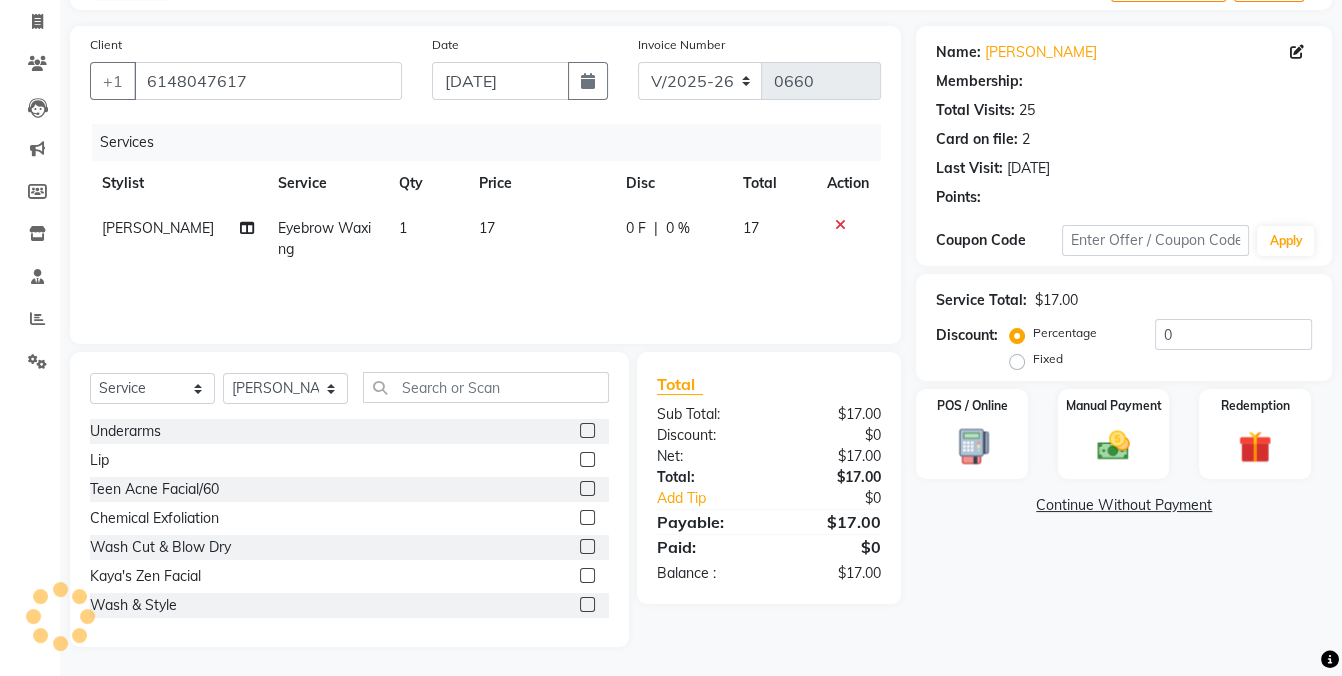 select on "1: Object" 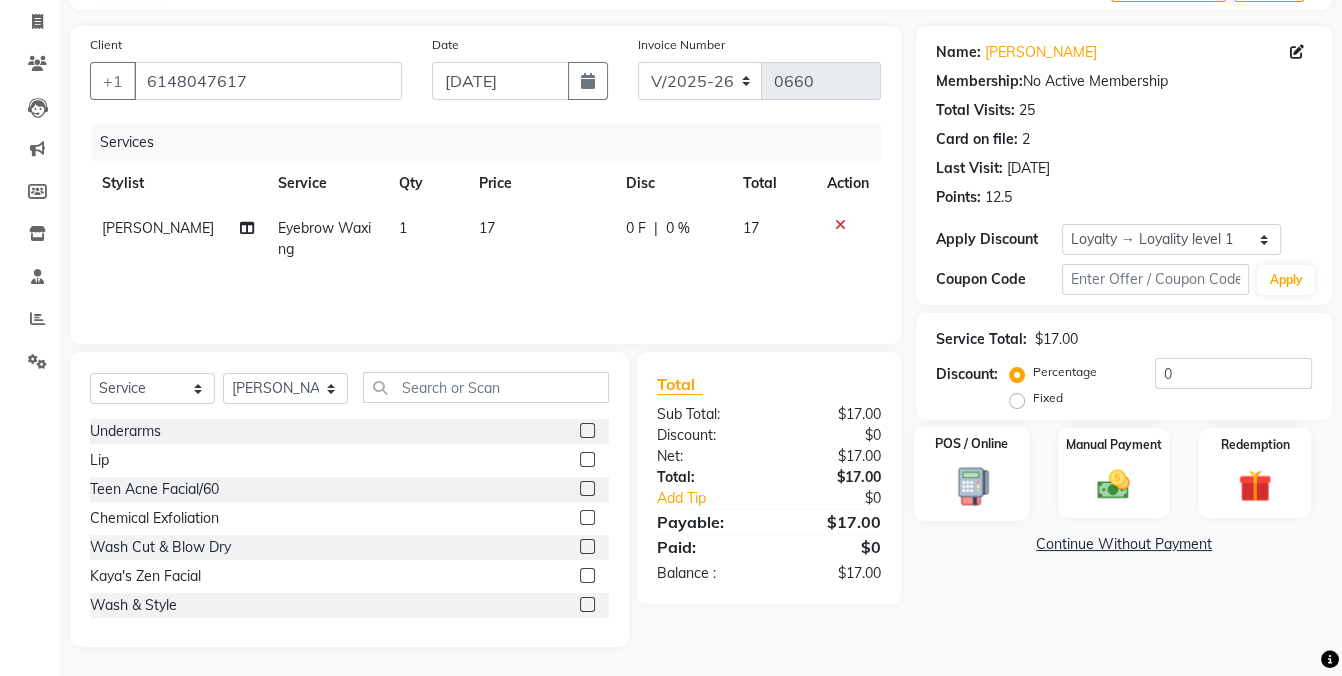 click 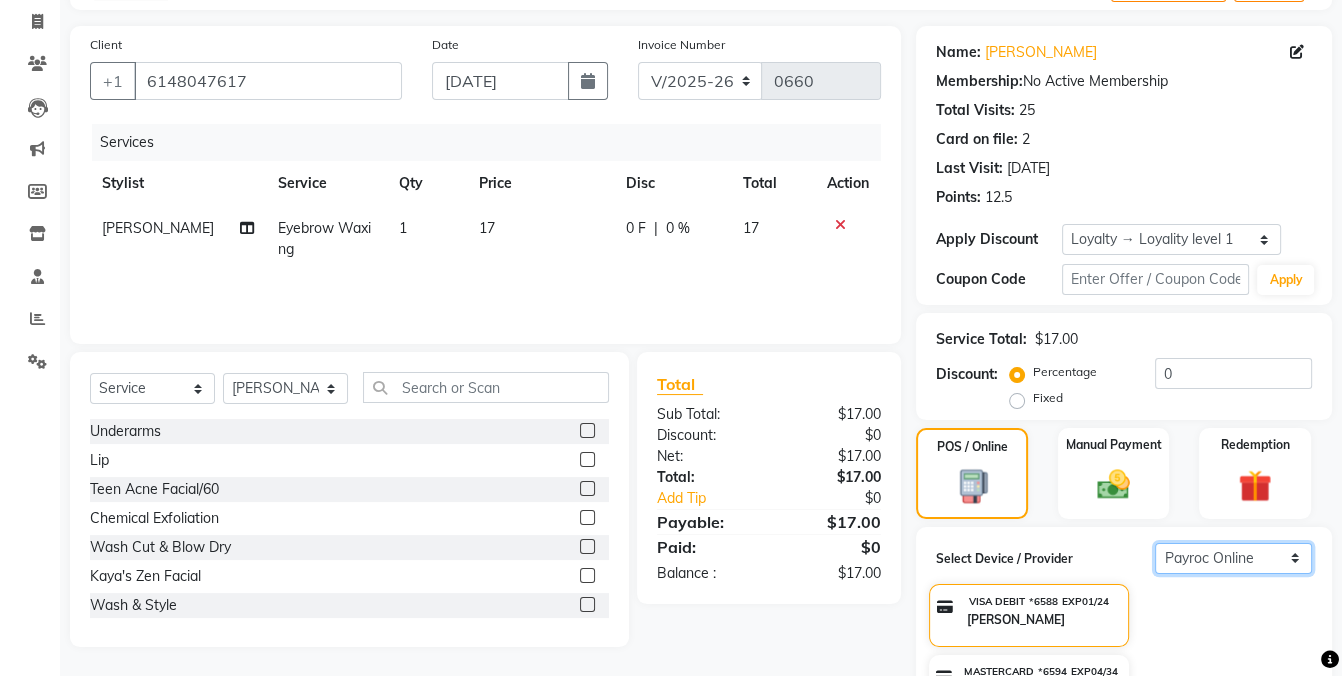 click on "Select  Payroc Online   Clover Mini New" 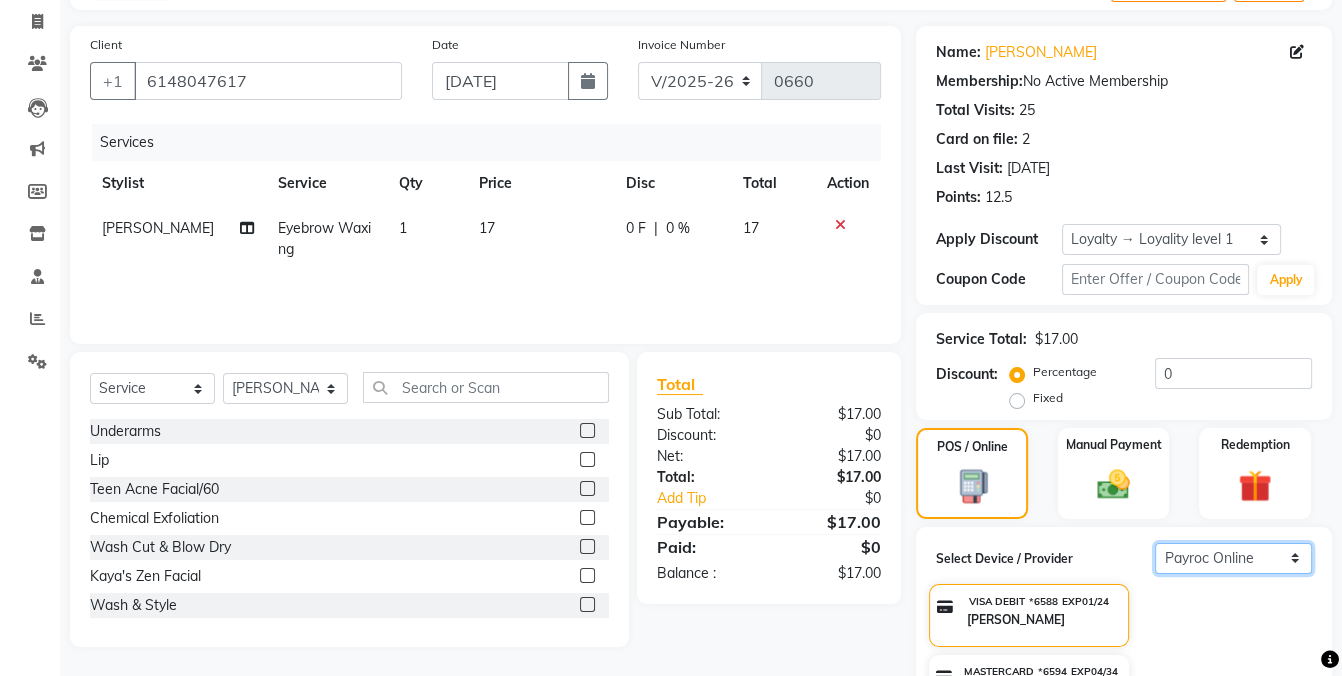 select on "38" 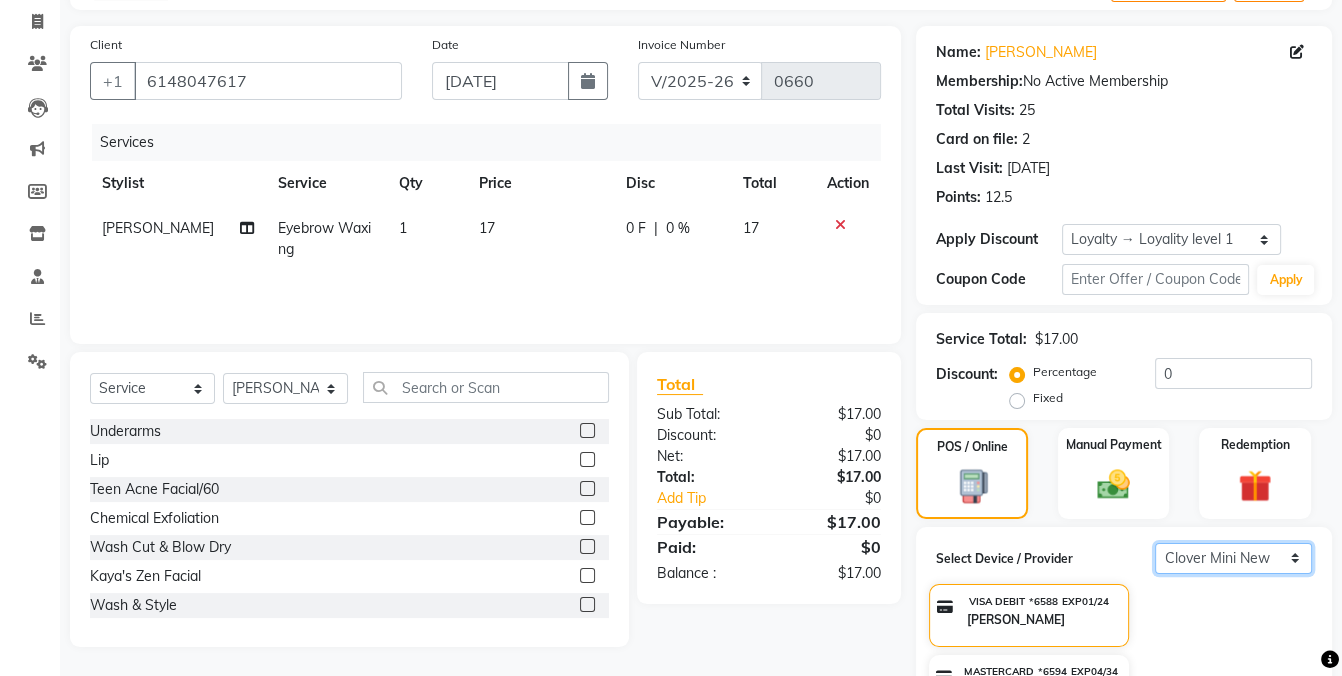 click on "Select  Payroc Online   Clover Mini New" 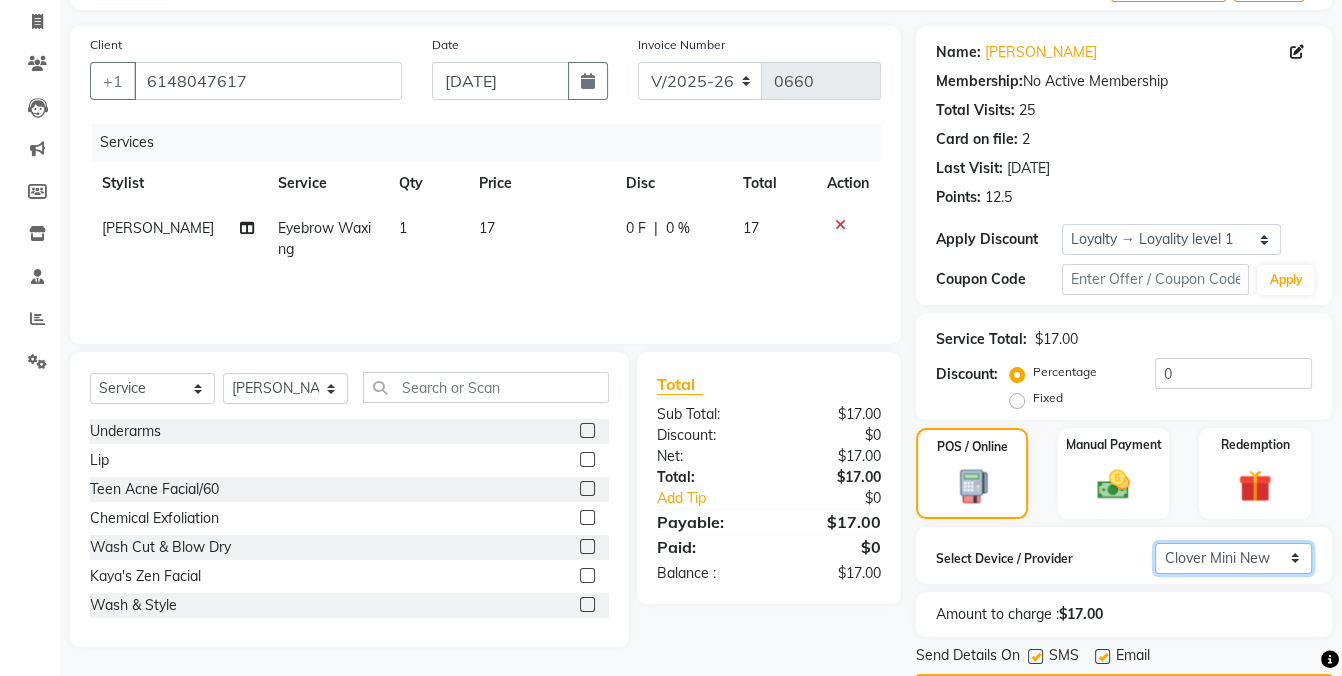 scroll, scrollTop: 181, scrollLeft: 0, axis: vertical 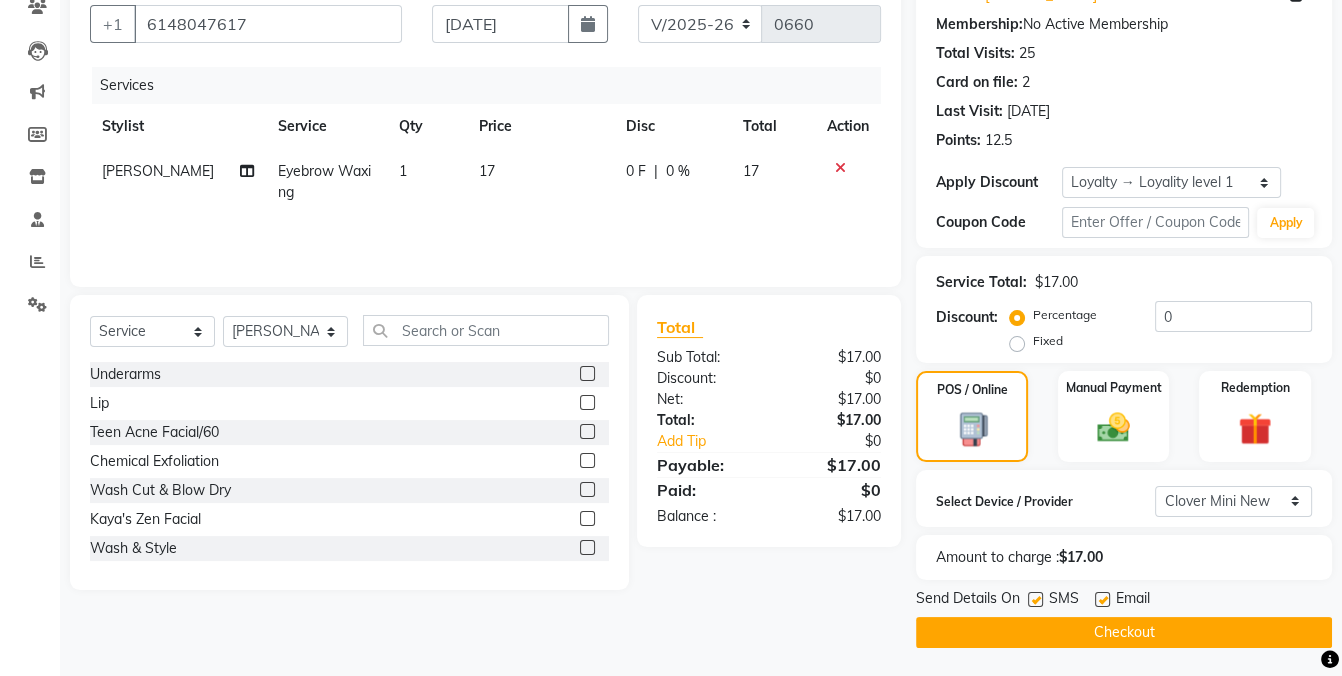 click on "Checkout" 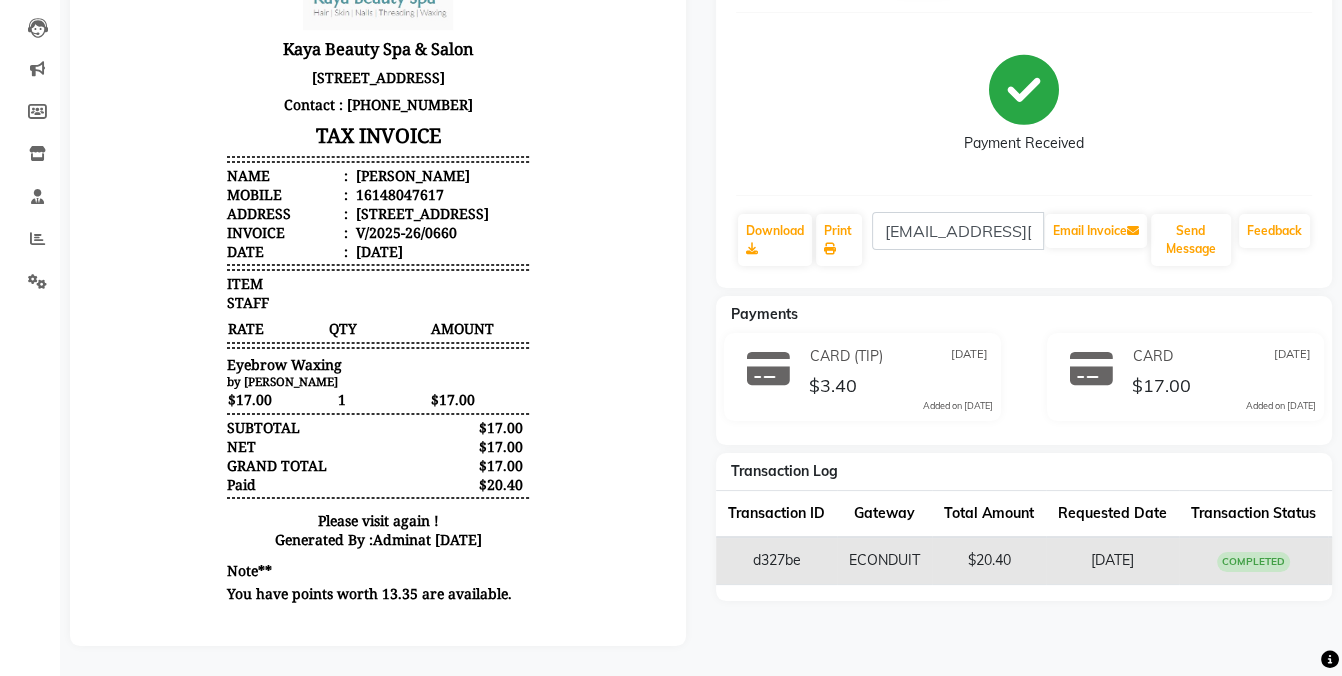 scroll, scrollTop: 0, scrollLeft: 0, axis: both 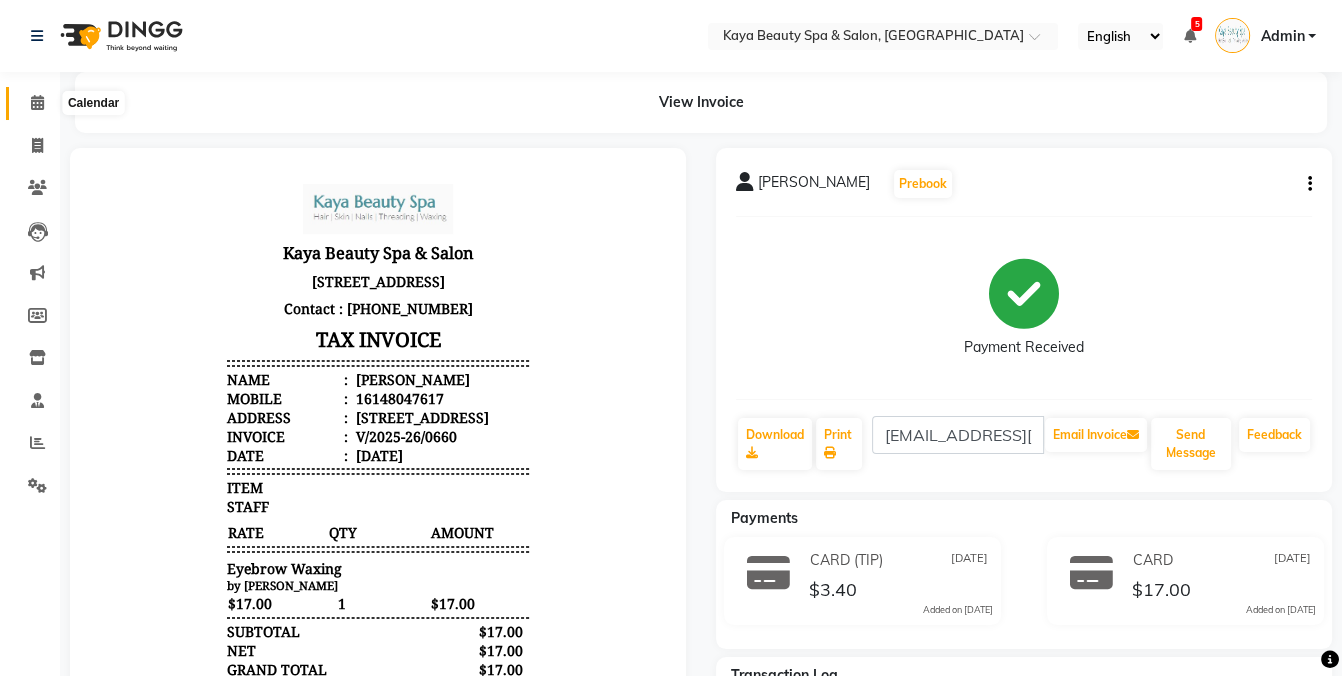 click 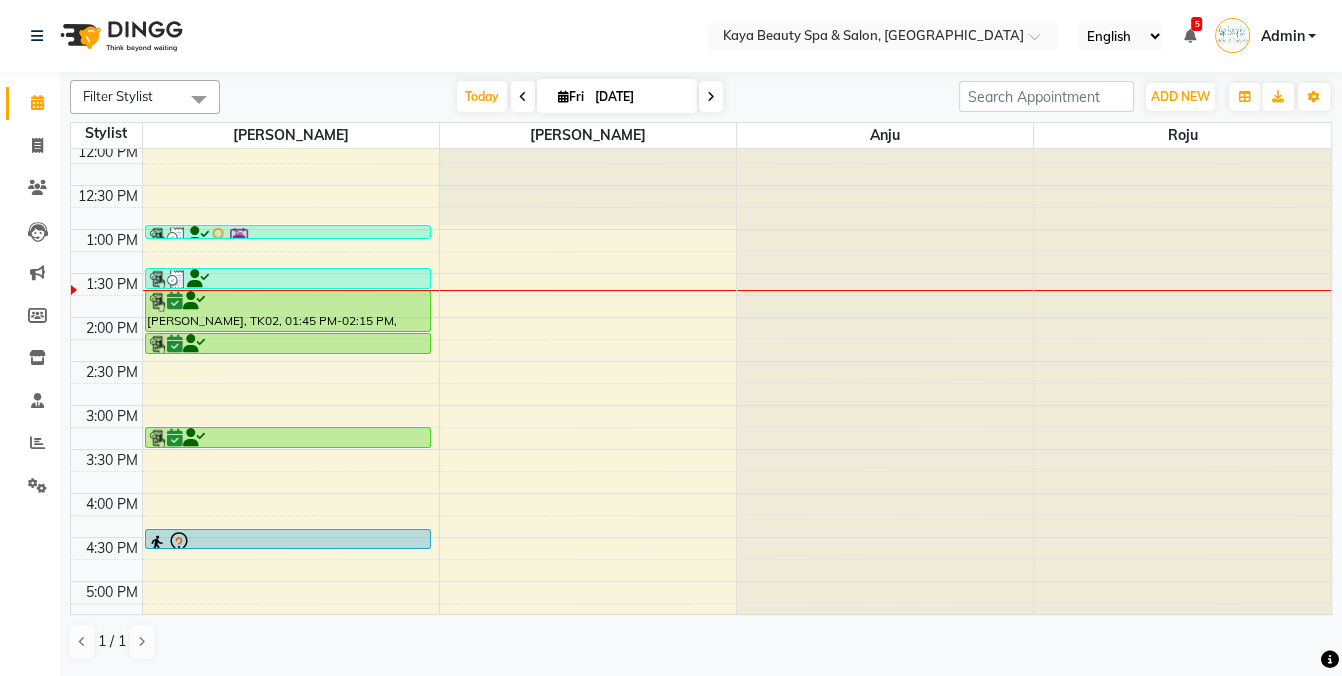 scroll, scrollTop: 284, scrollLeft: 0, axis: vertical 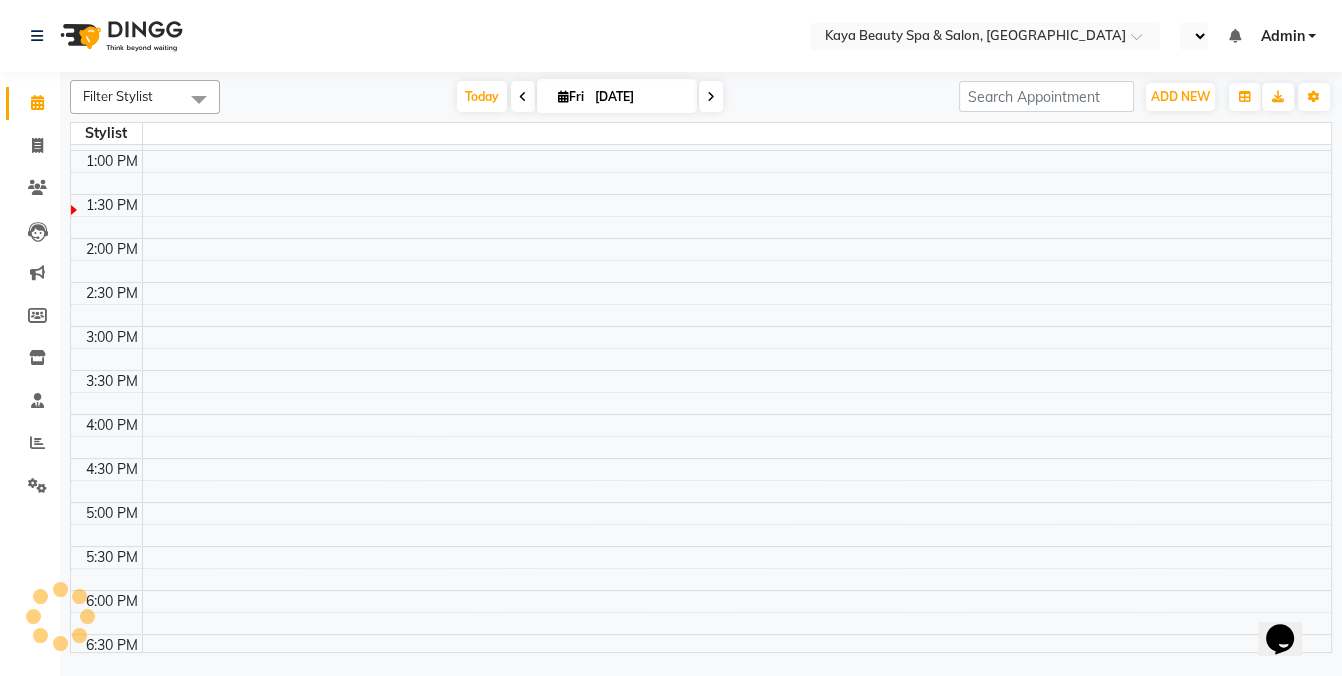 select on "en" 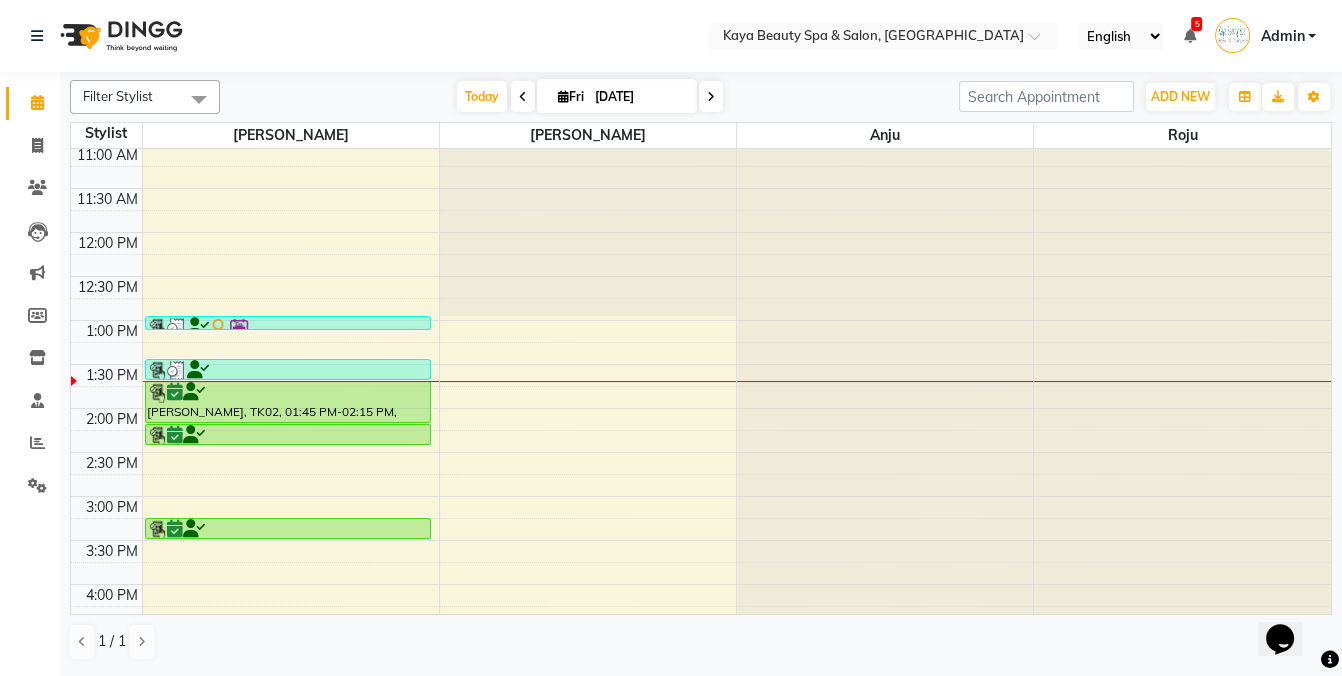scroll, scrollTop: 351, scrollLeft: 0, axis: vertical 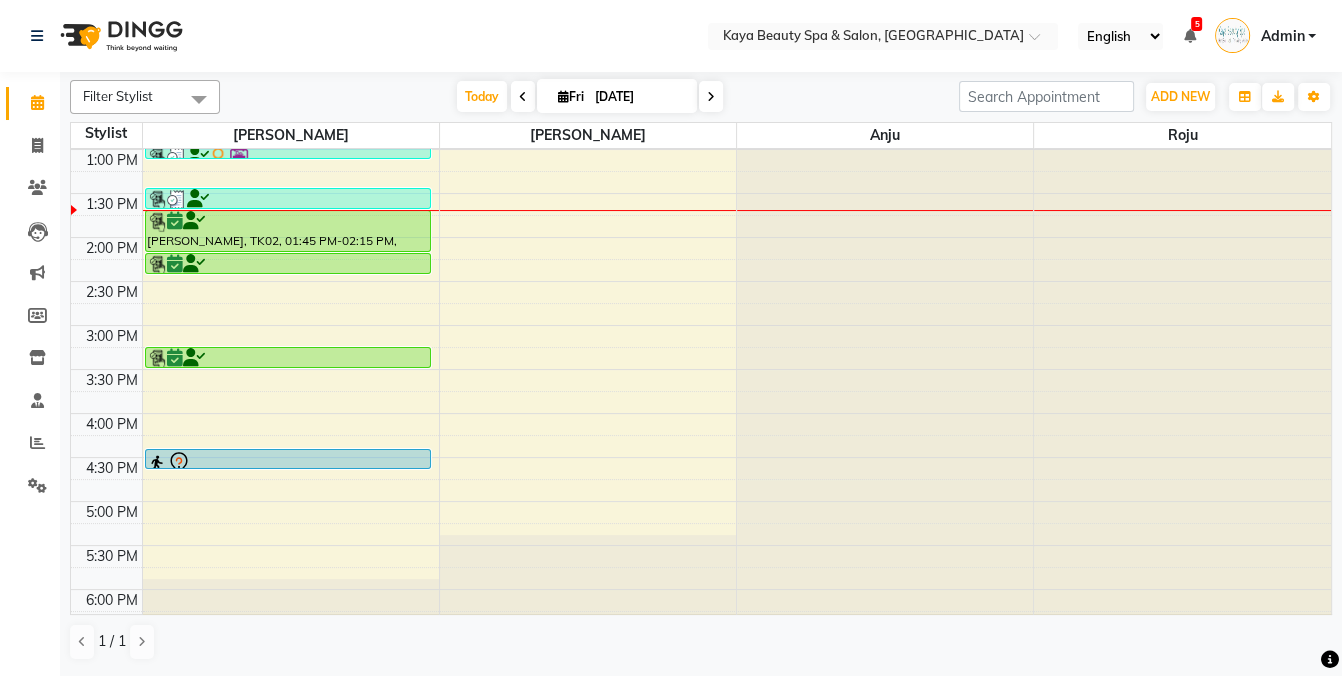 click on "[PERSON_NAME], TK02, 01:45 PM-02:15 PM, Brazilian Bikni" at bounding box center [288, 231] 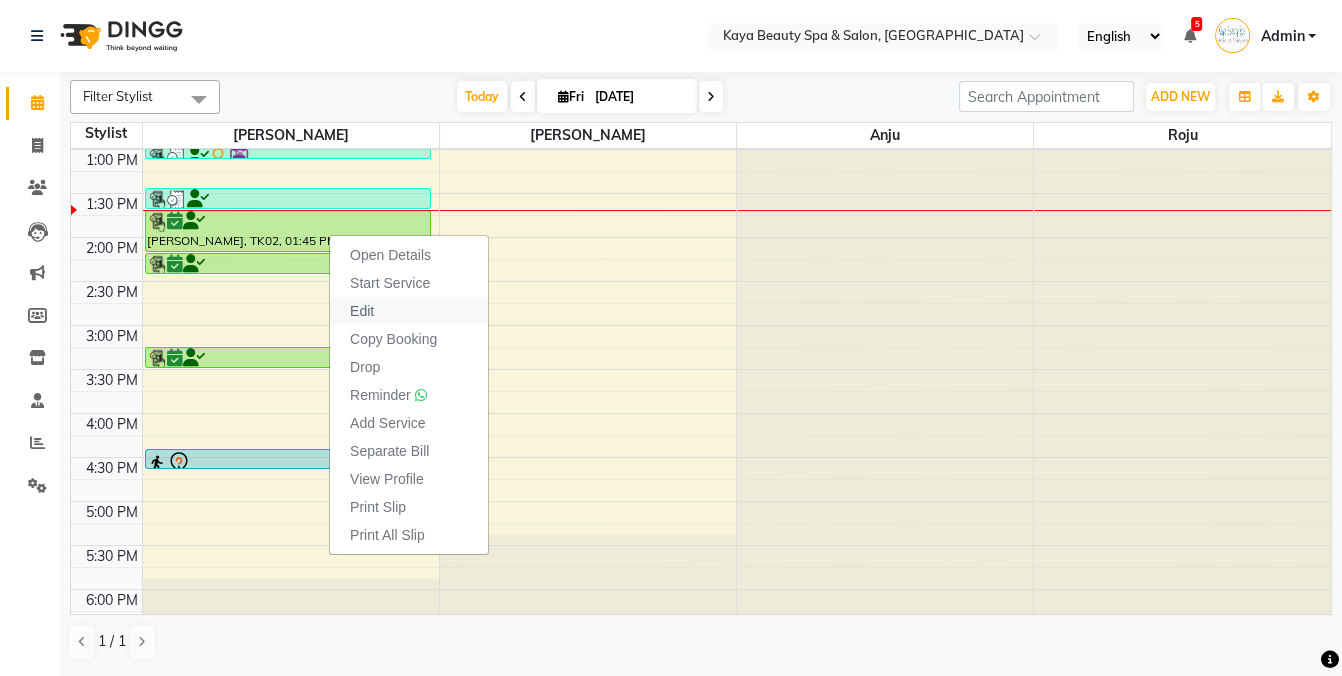 click on "Edit" at bounding box center (362, 311) 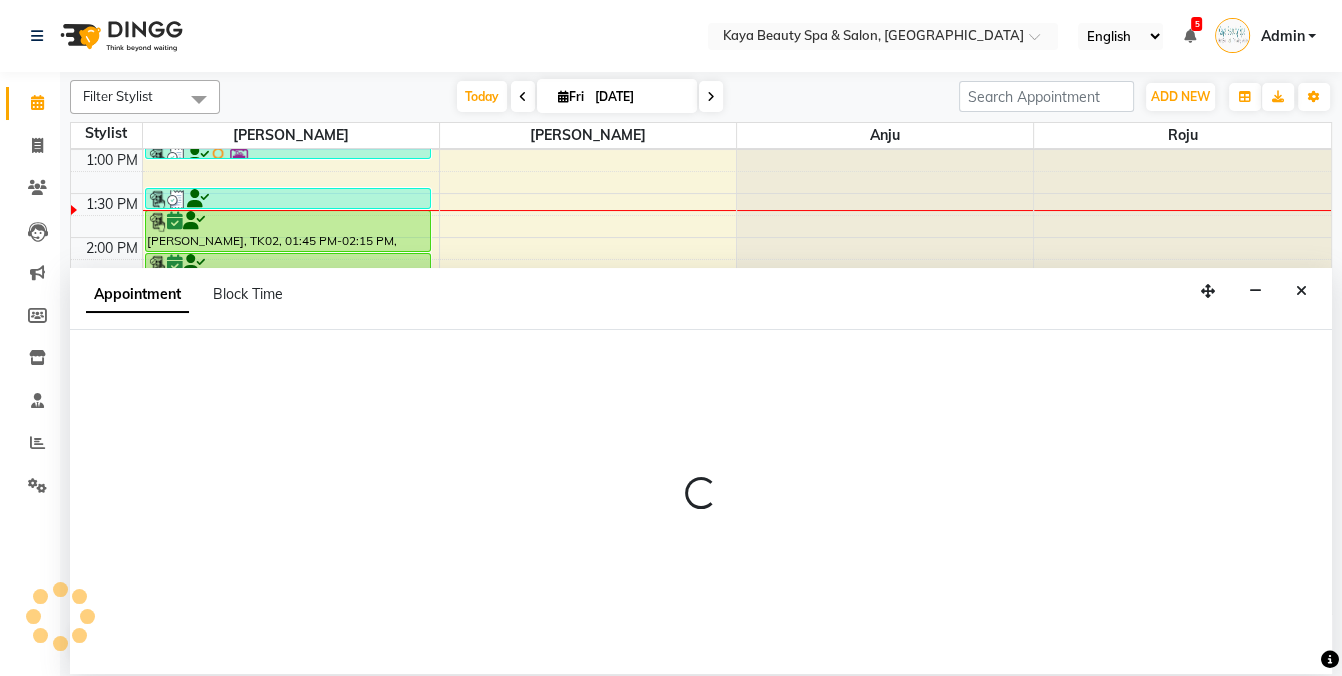 select on "tentative" 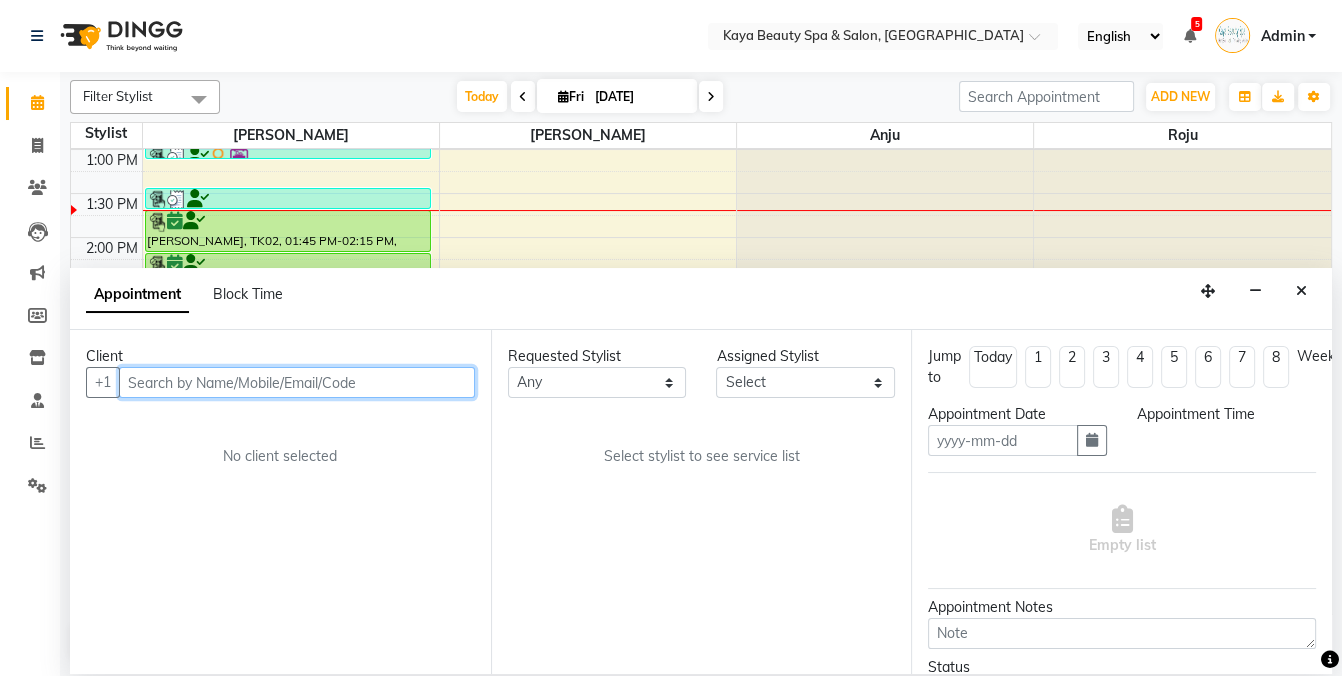 type on "[DATE]" 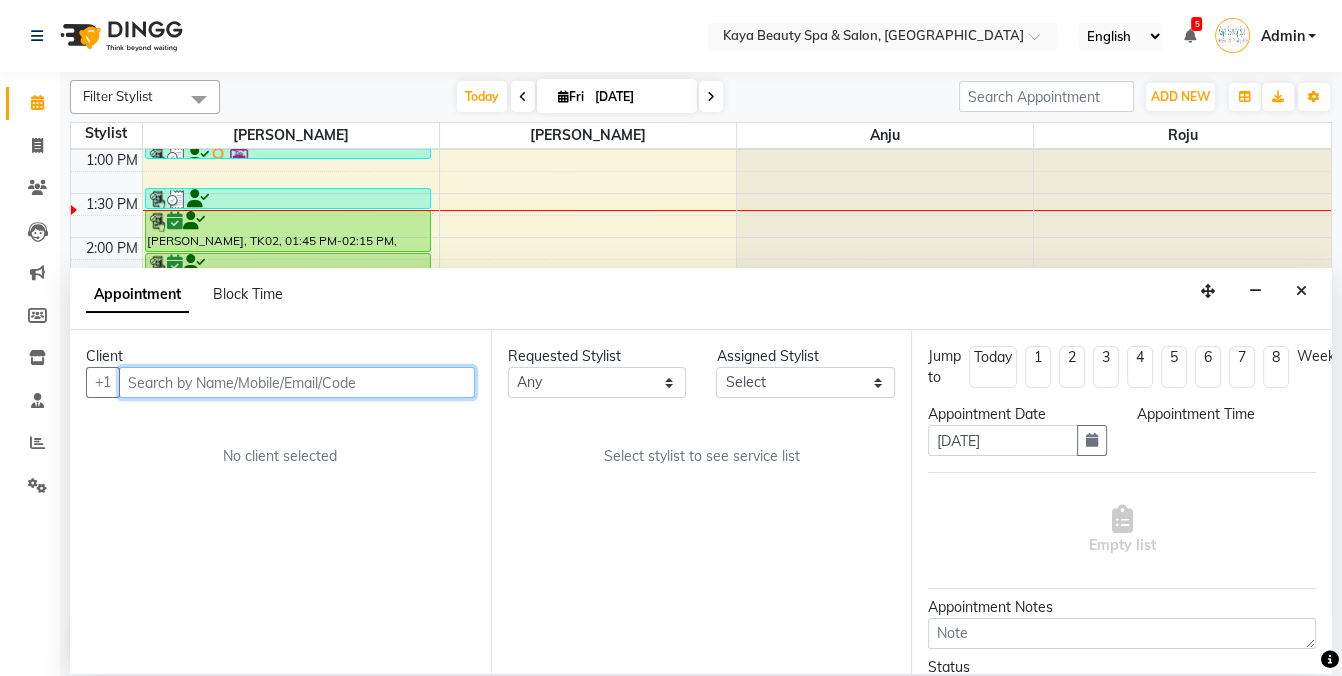 scroll, scrollTop: 0, scrollLeft: 0, axis: both 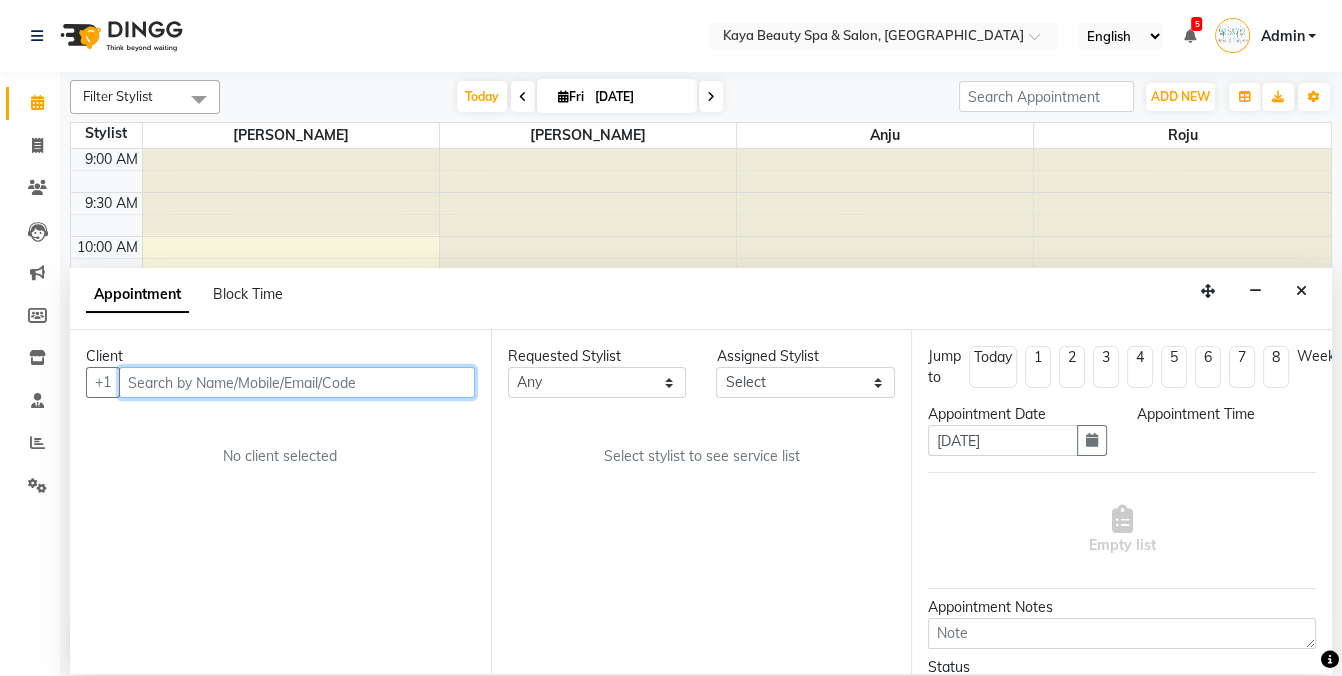 select on "confirm booking" 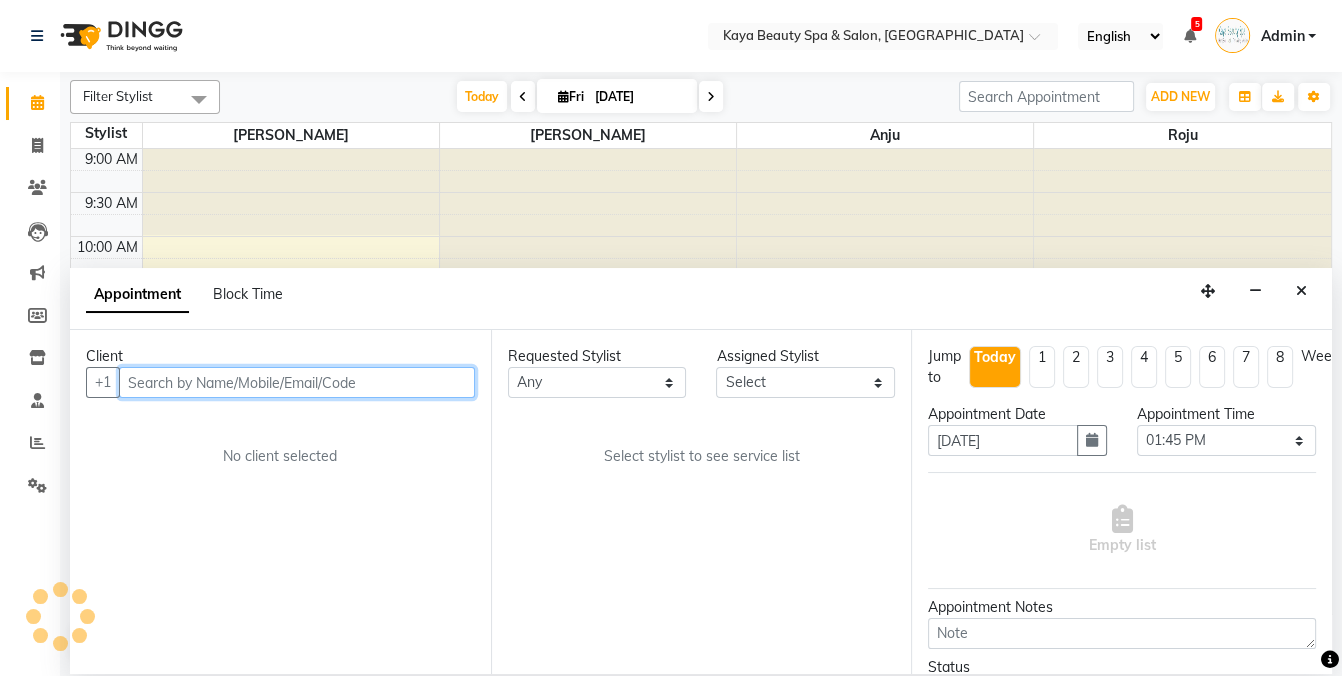 select on "19099" 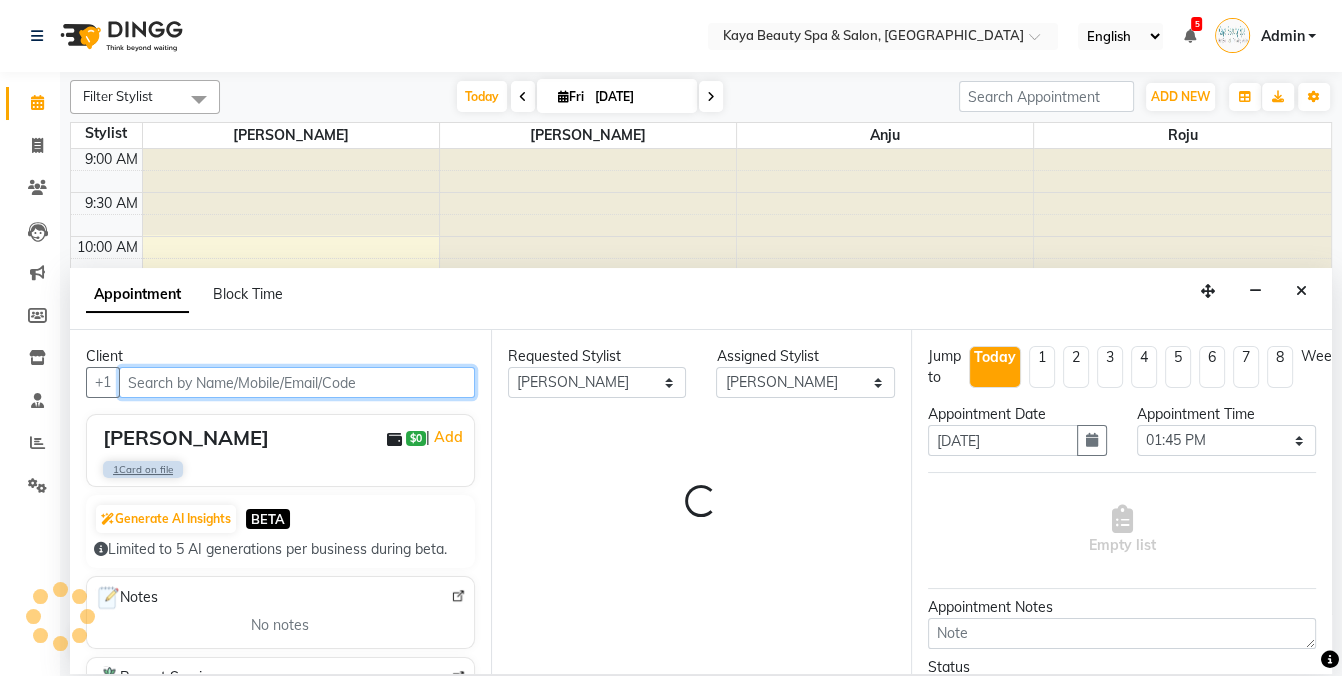 scroll, scrollTop: 348, scrollLeft: 0, axis: vertical 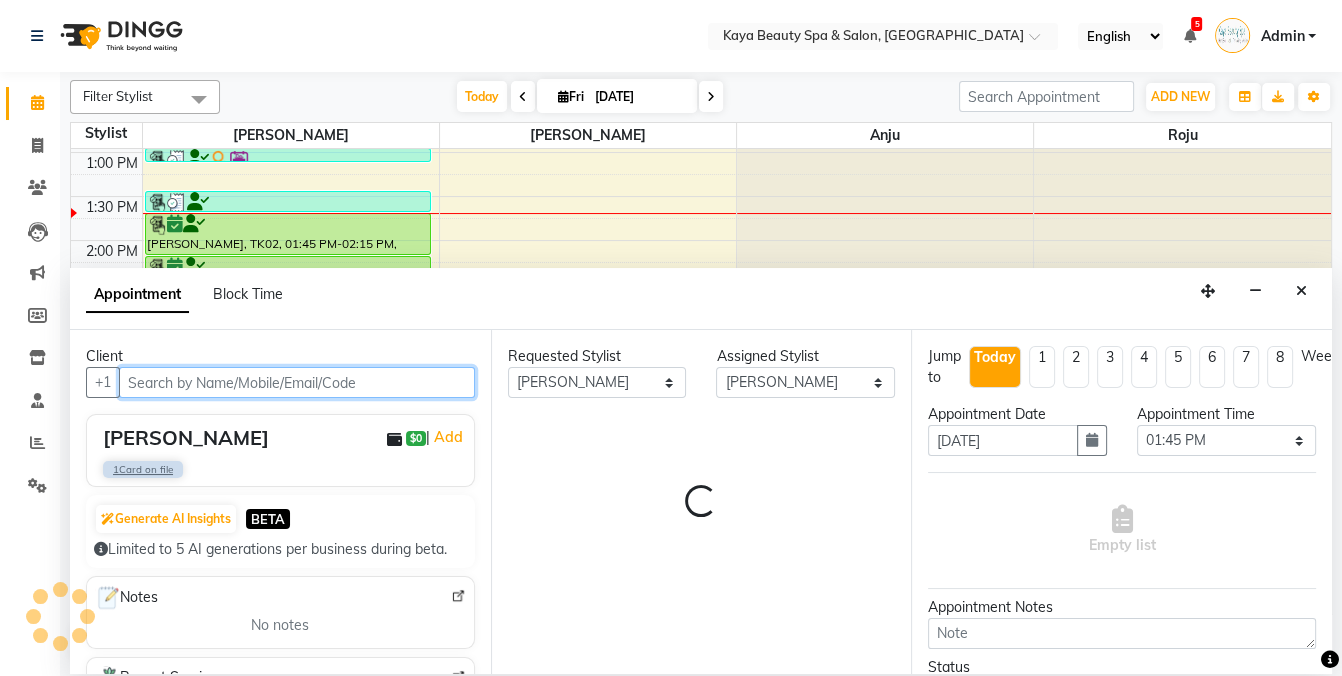 select on "2032" 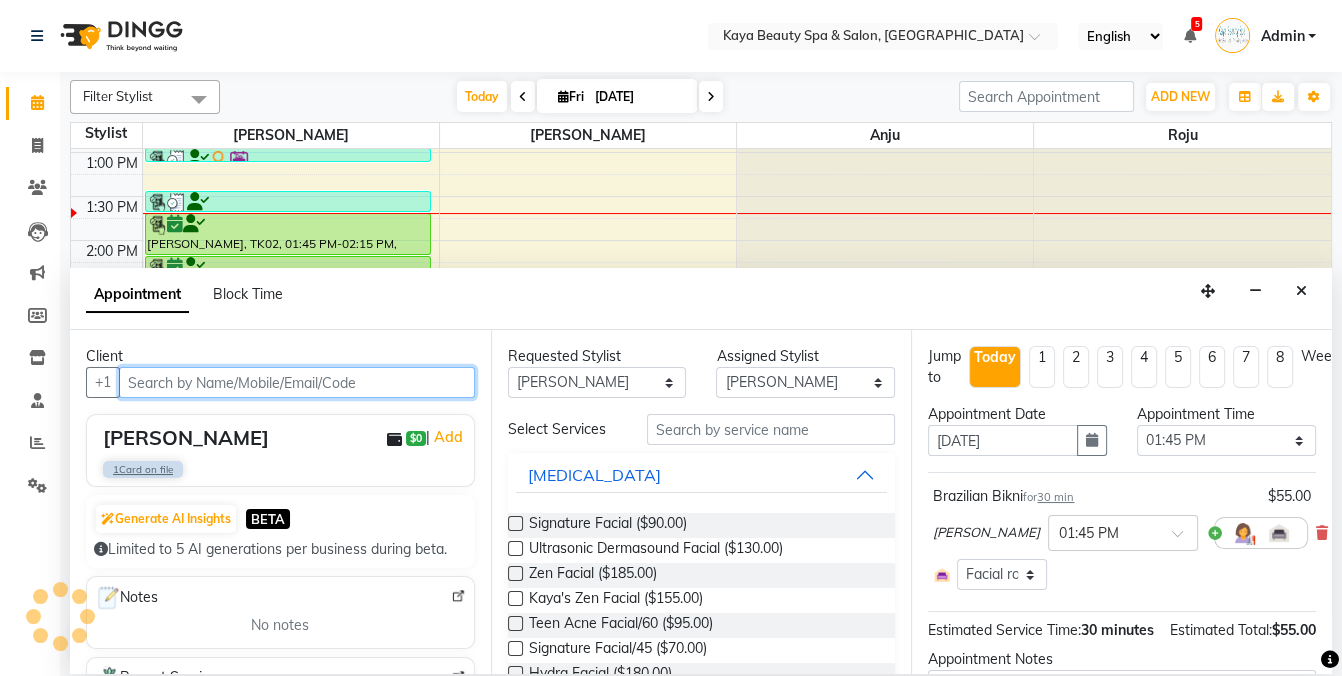 select on "2032" 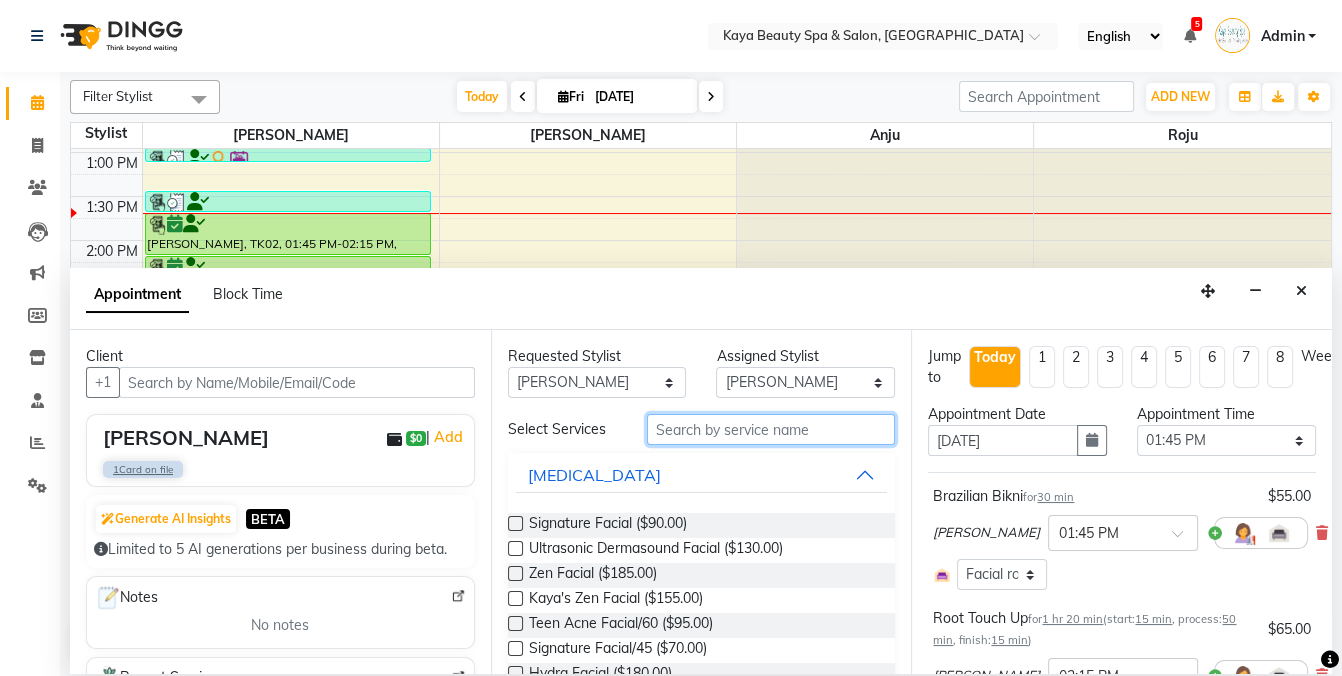click at bounding box center [771, 429] 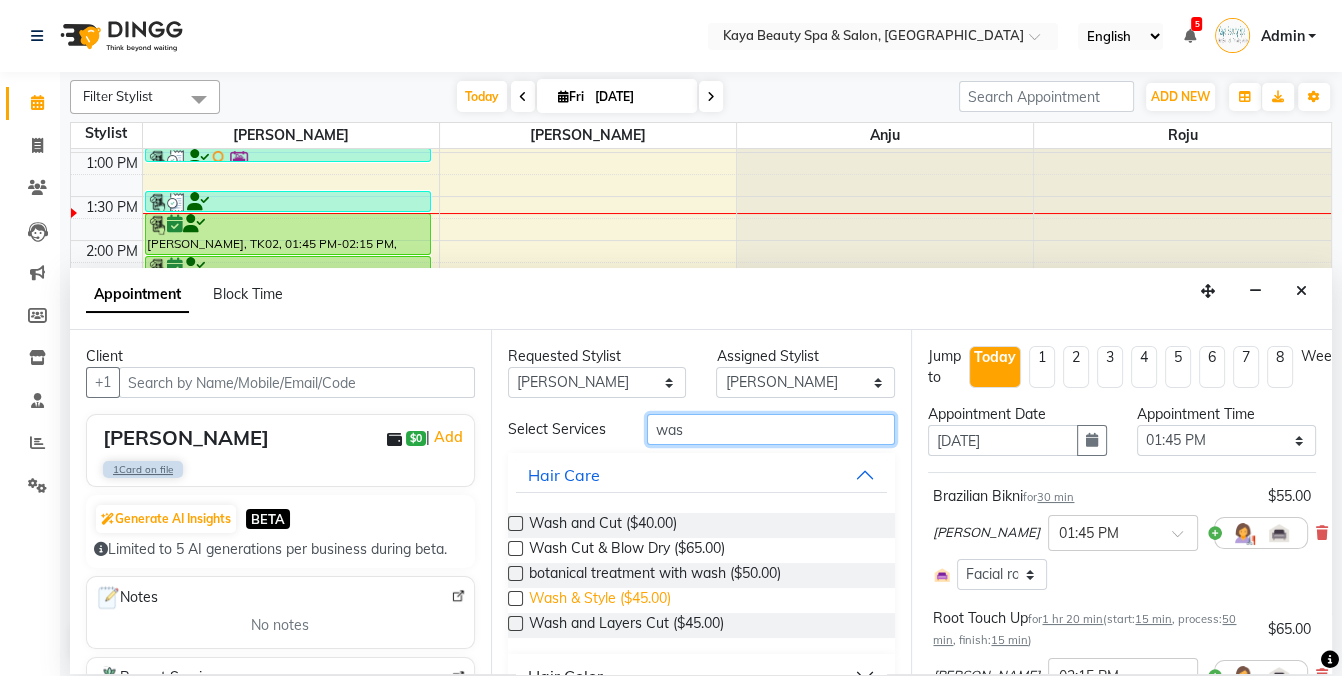 type on "was" 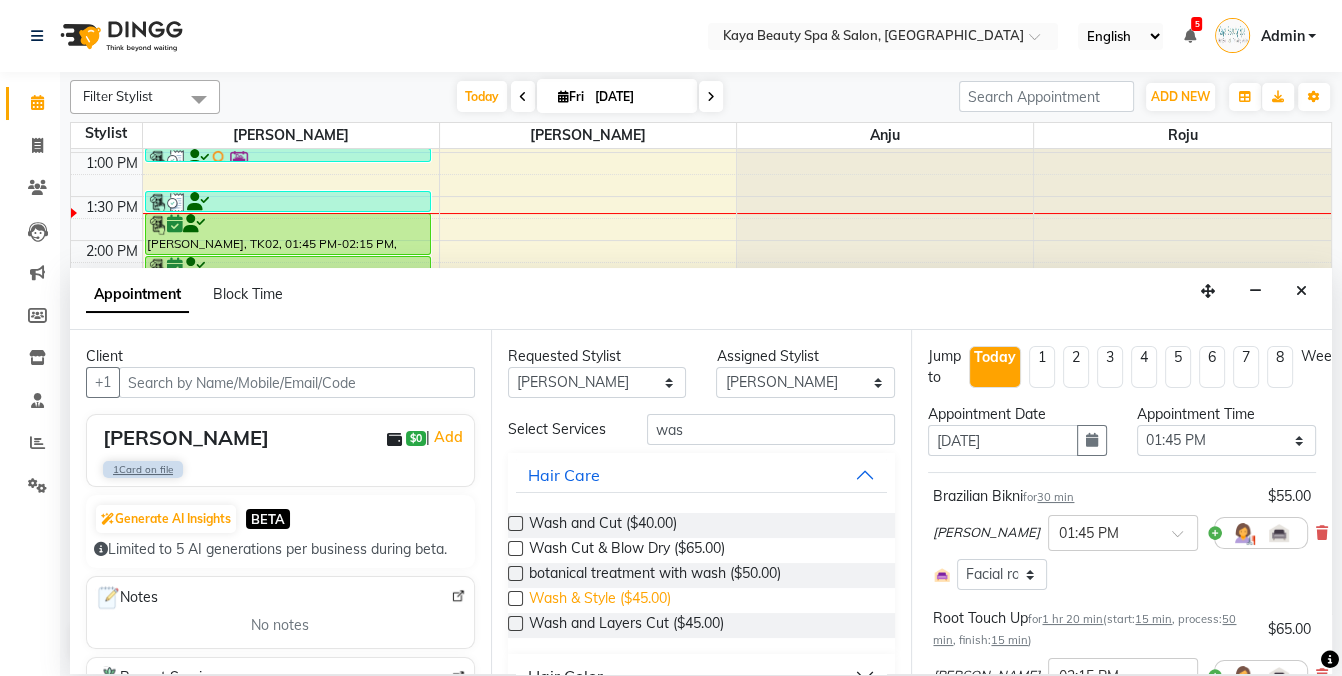 click on "Wash & Style ($45.00)" at bounding box center [600, 600] 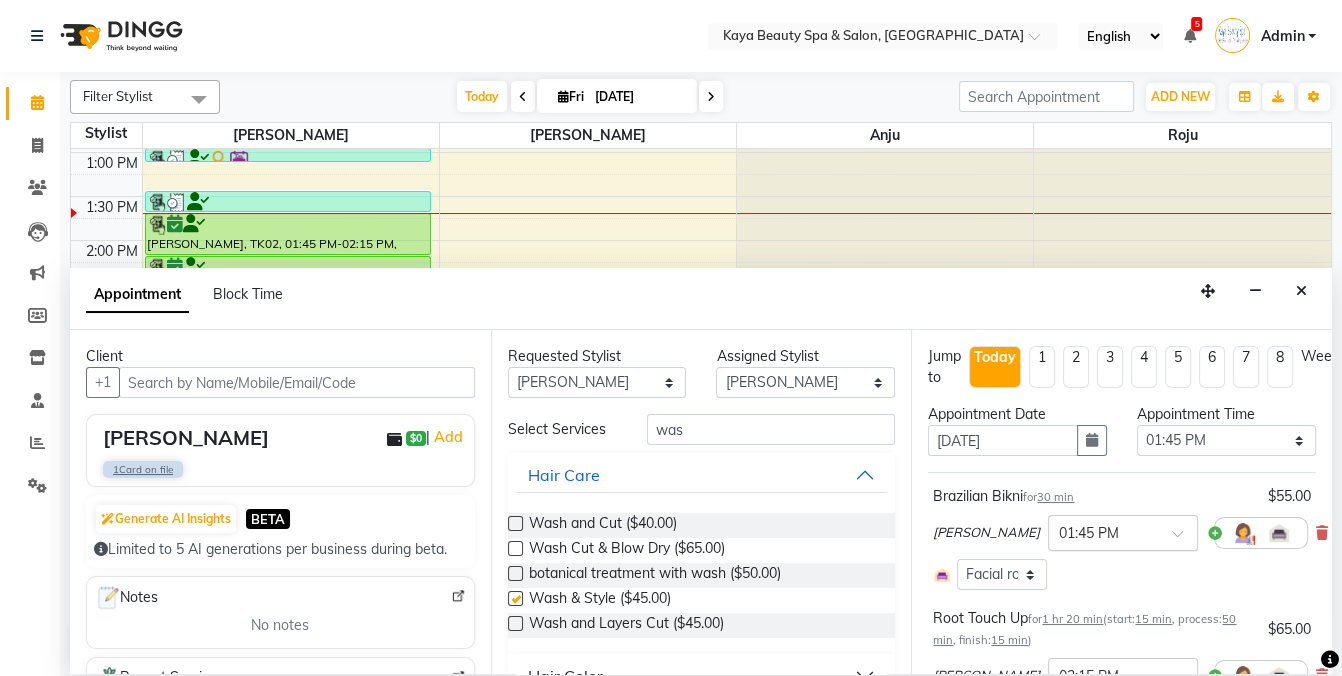 checkbox on "false" 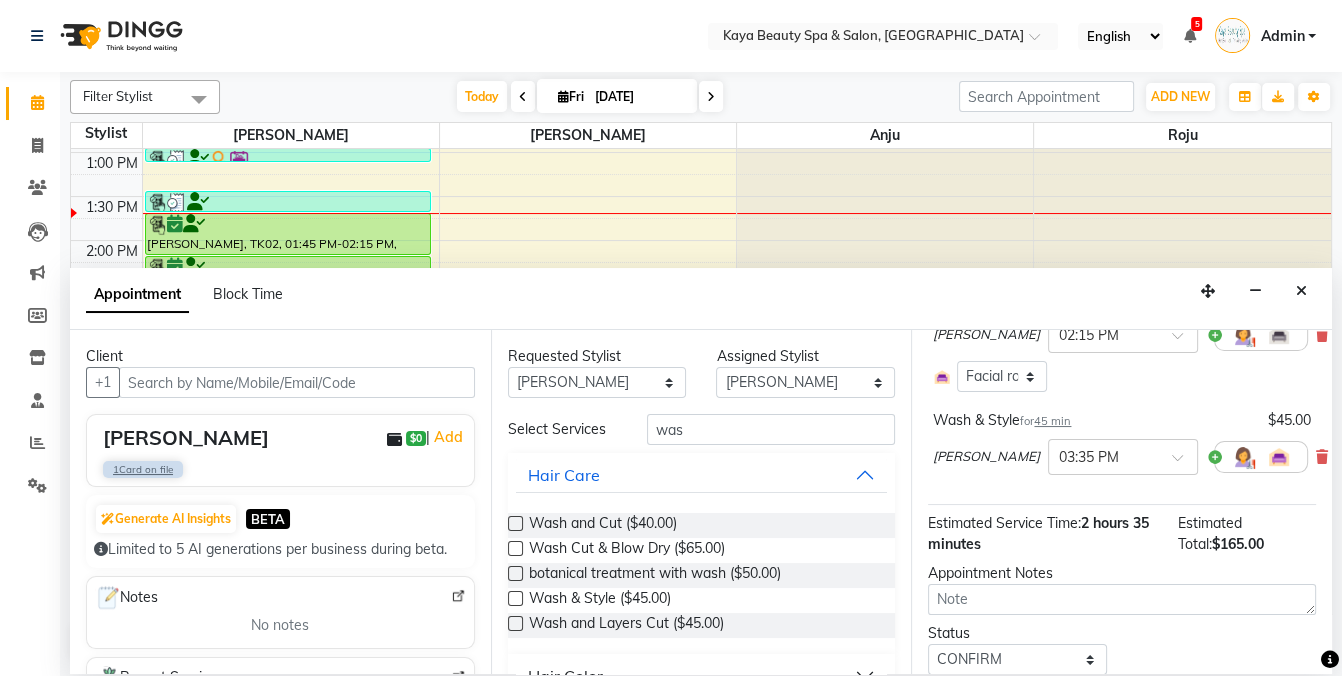 scroll, scrollTop: 409, scrollLeft: 0, axis: vertical 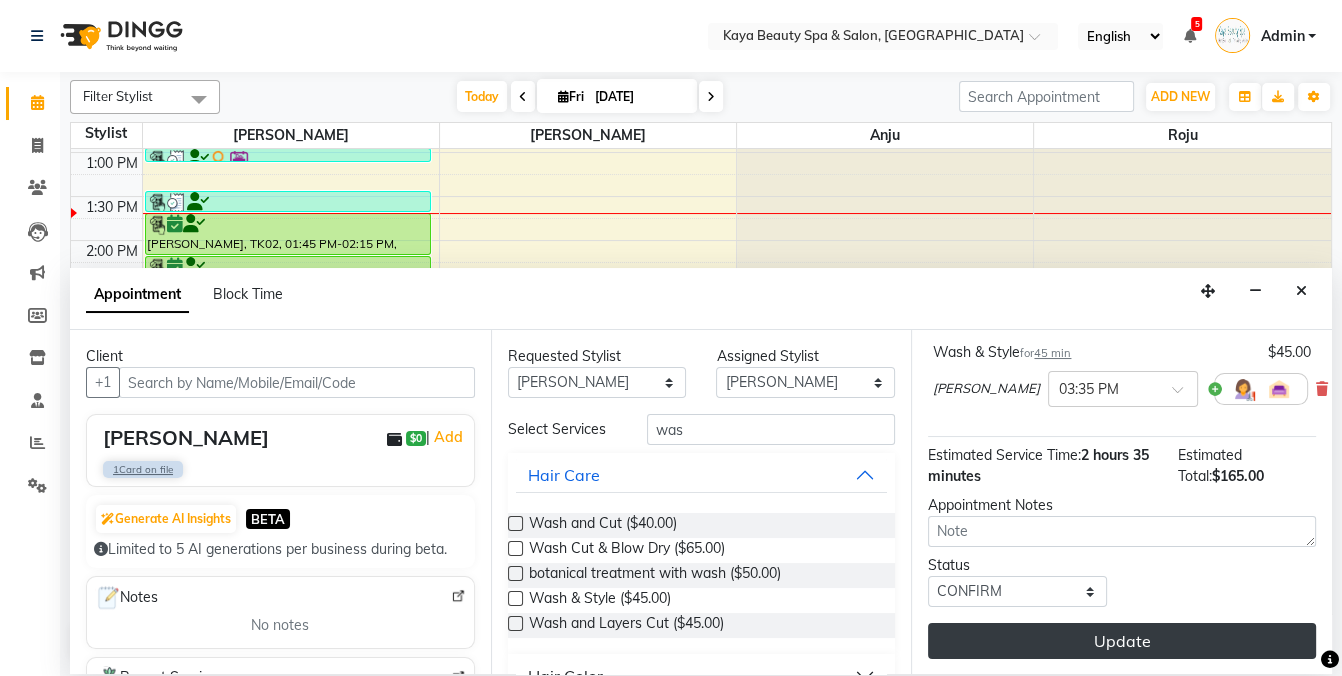 click on "Update" at bounding box center [1122, 641] 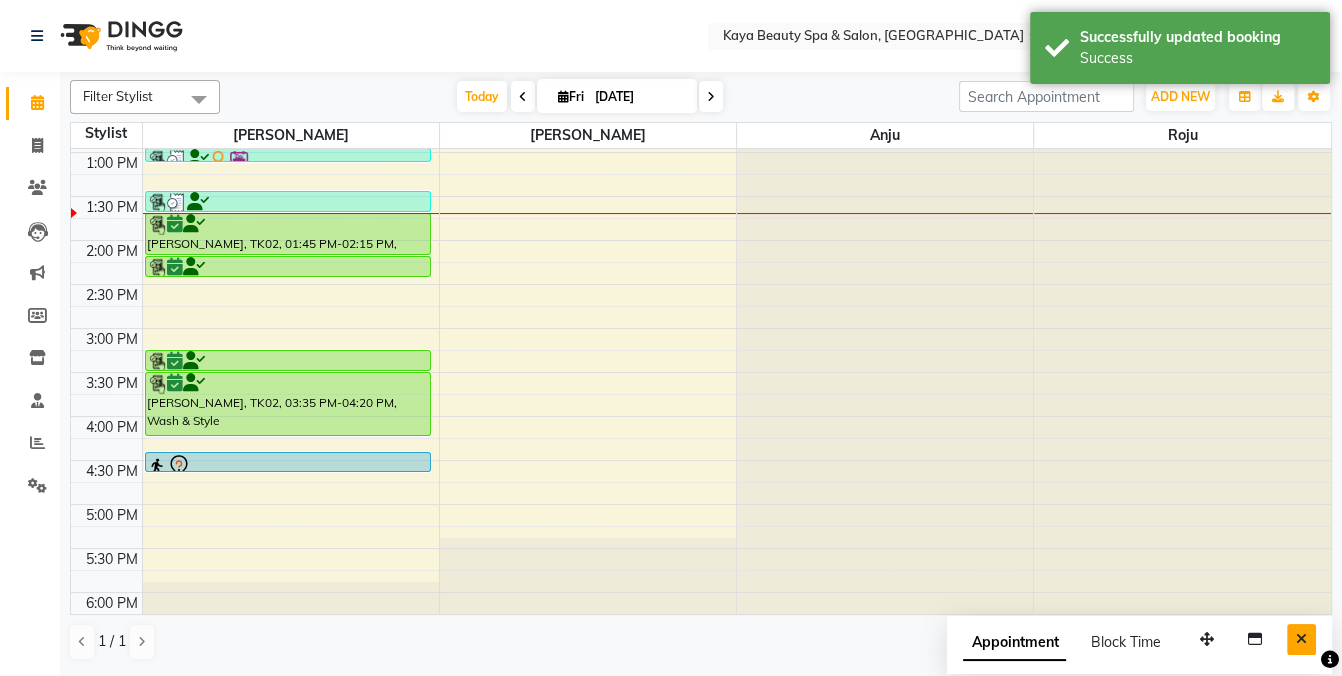 click at bounding box center (1301, 639) 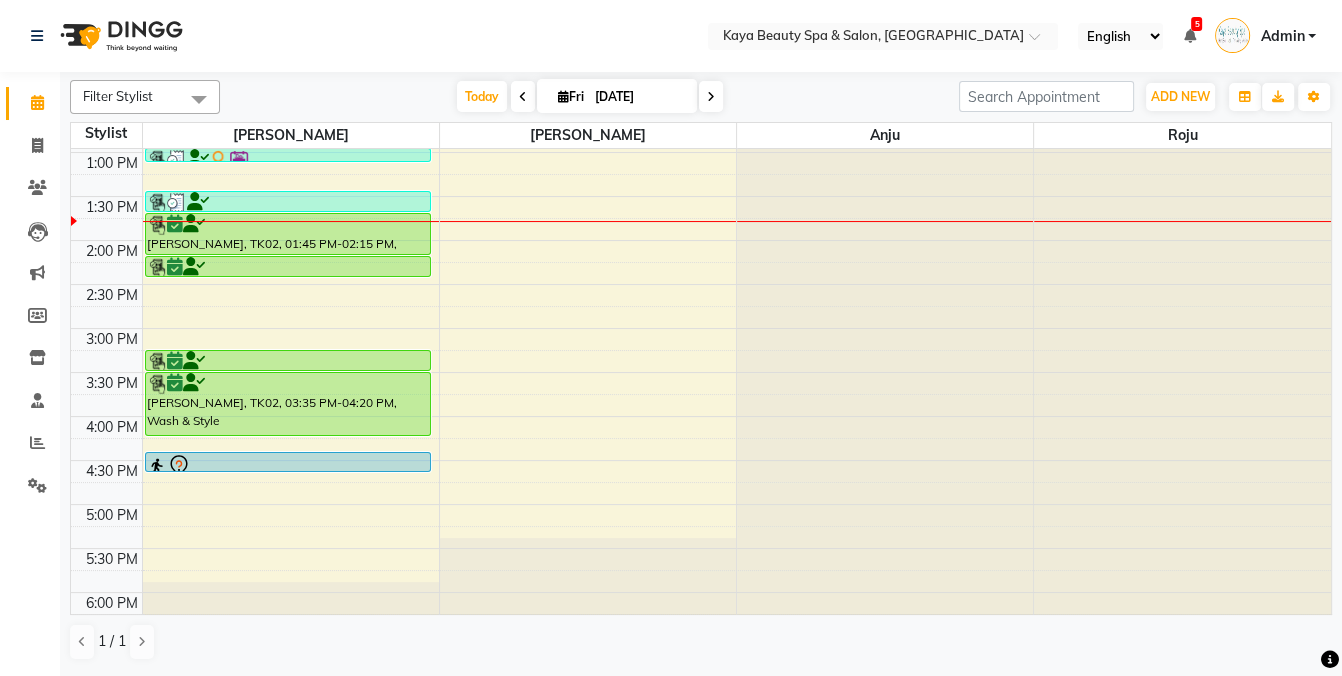 click at bounding box center [563, 96] 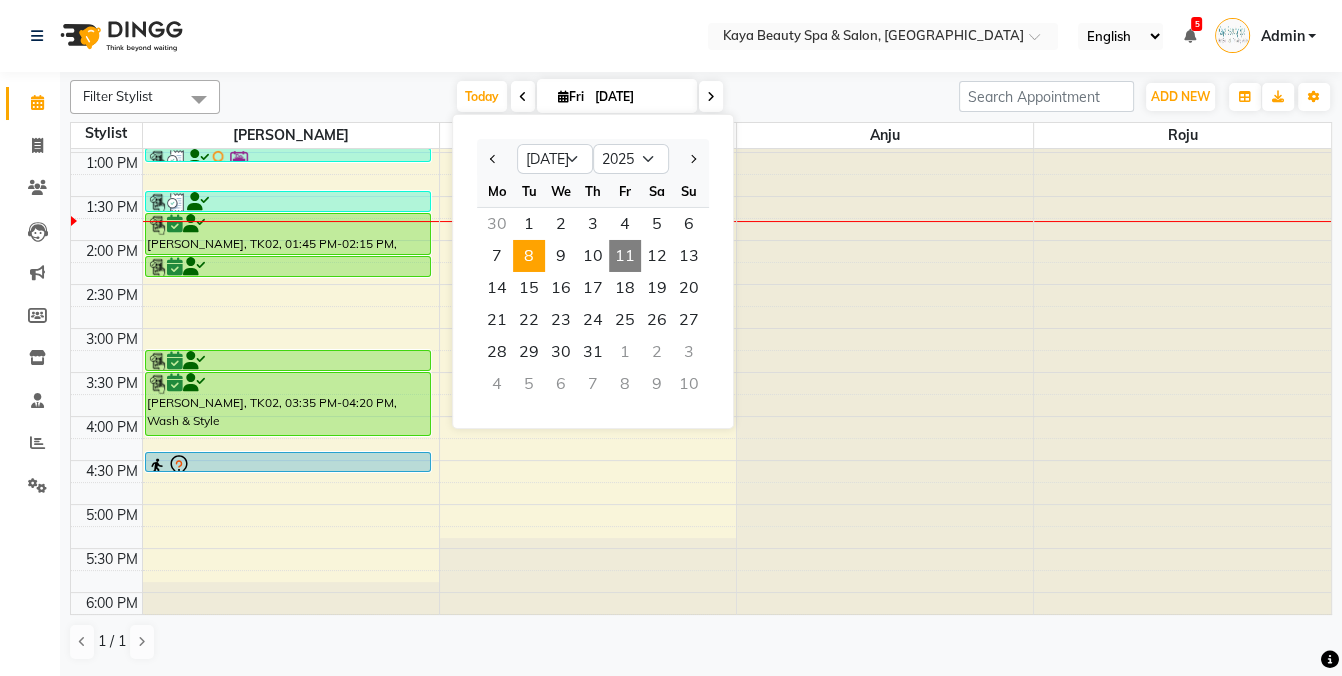 click on "8" at bounding box center (529, 256) 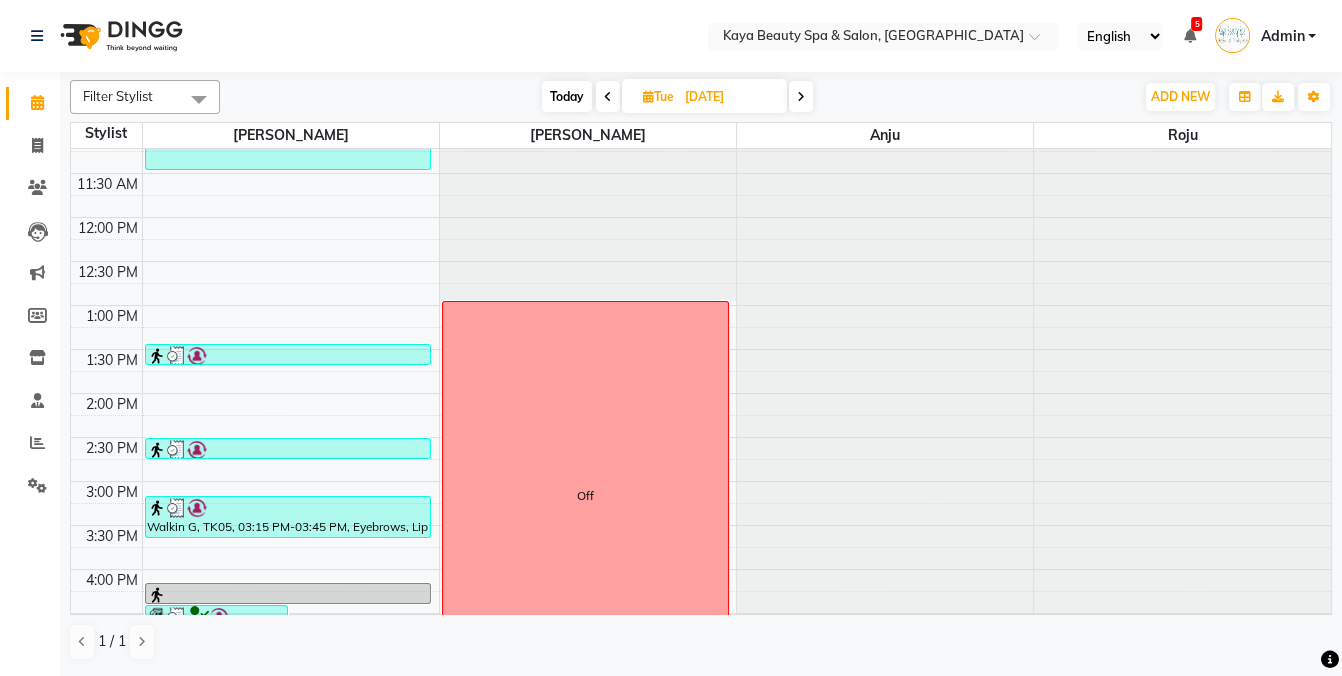 scroll, scrollTop: 401, scrollLeft: 0, axis: vertical 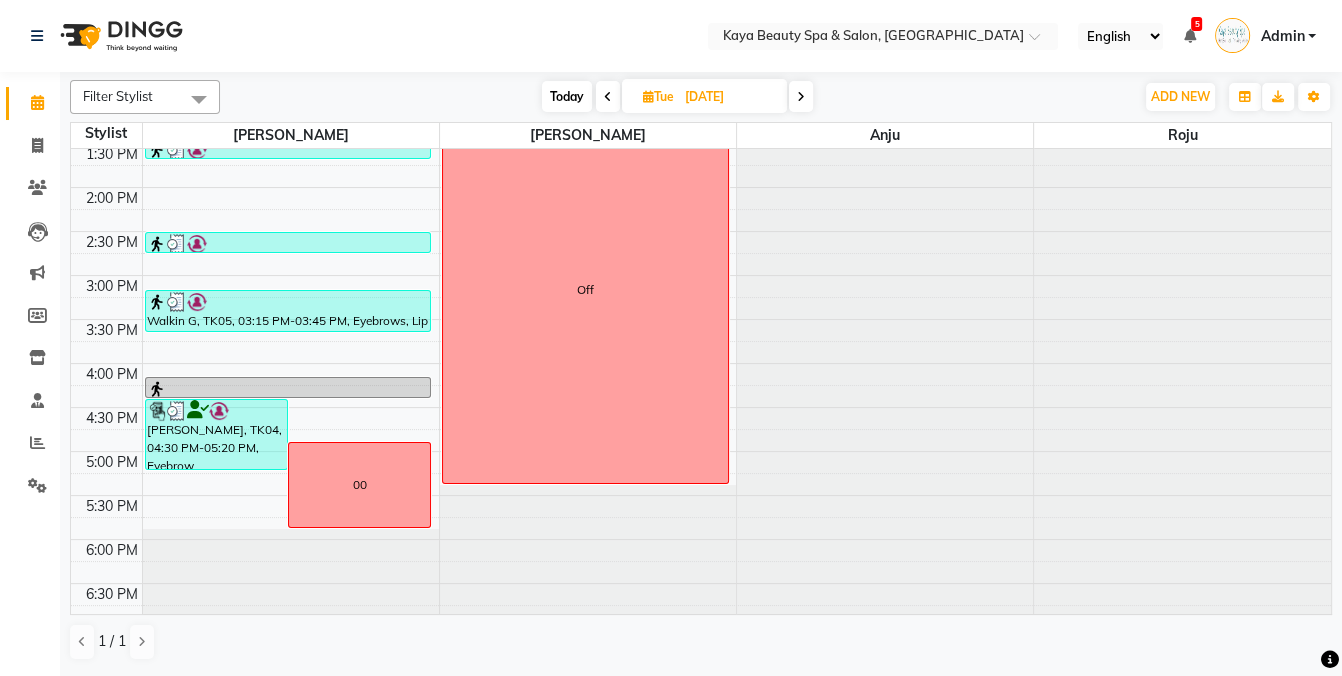 click on "Today" at bounding box center [567, 96] 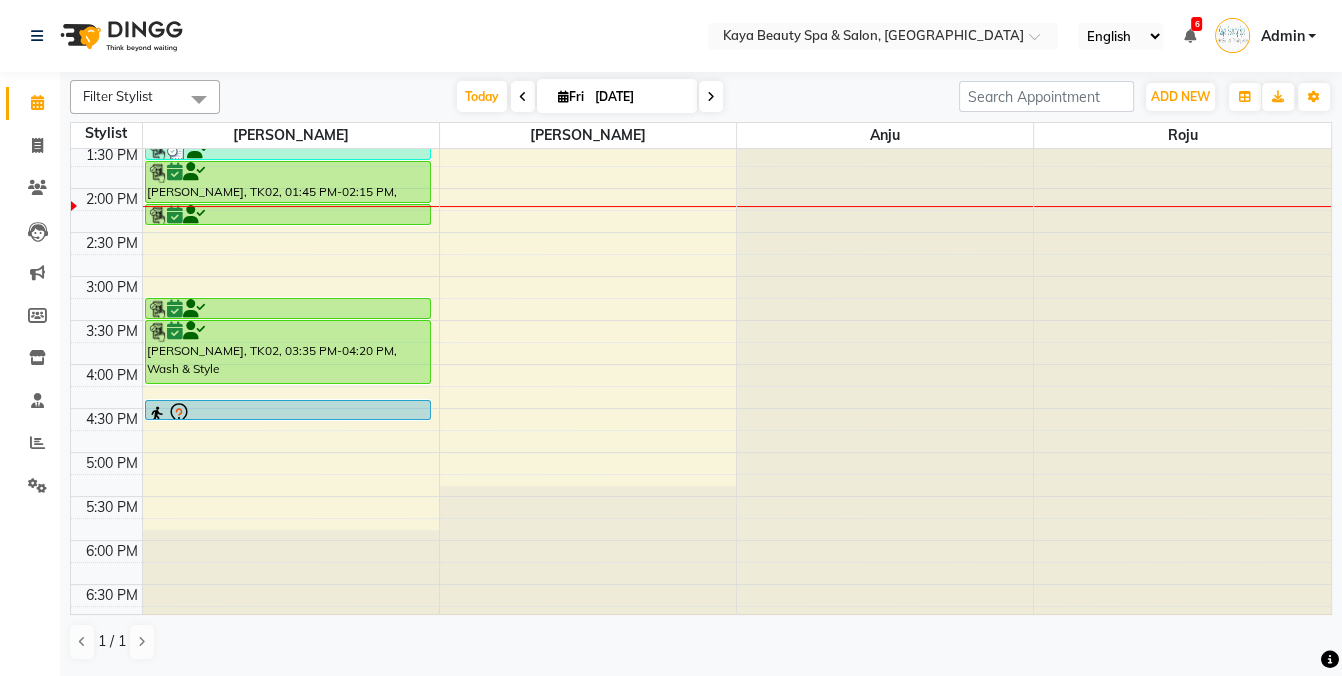 scroll, scrollTop: 401, scrollLeft: 0, axis: vertical 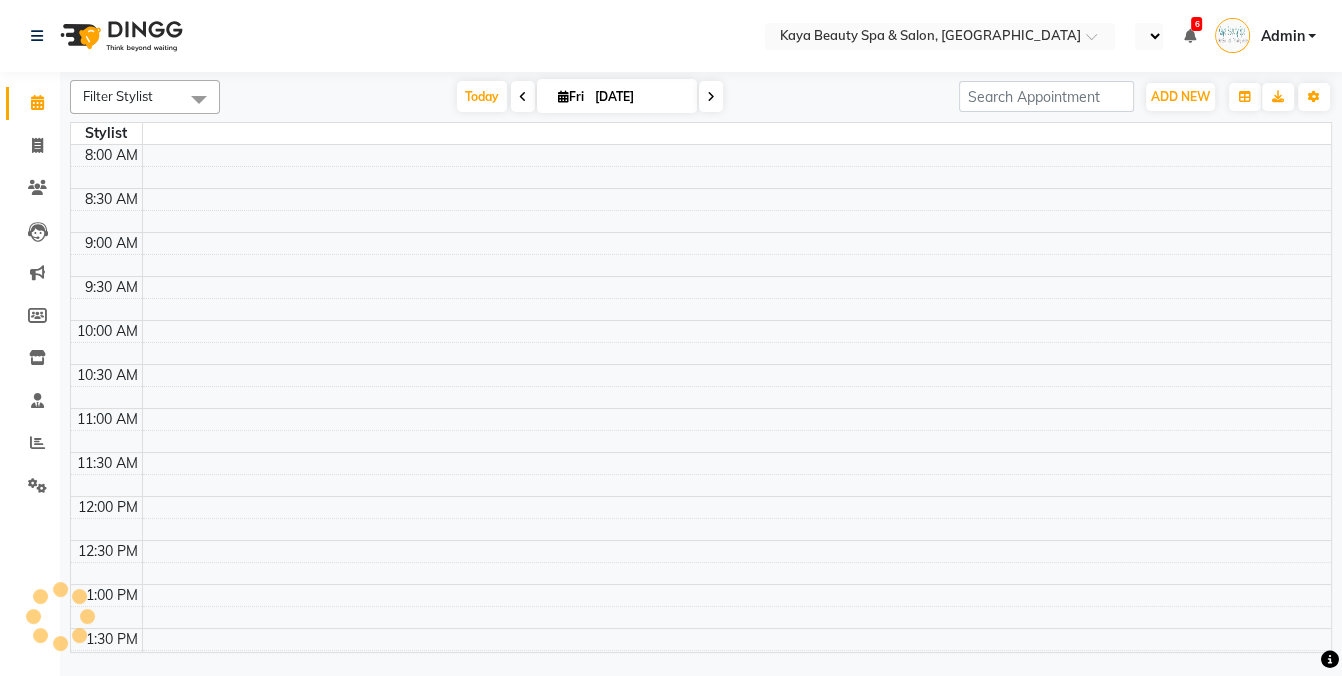 select on "en" 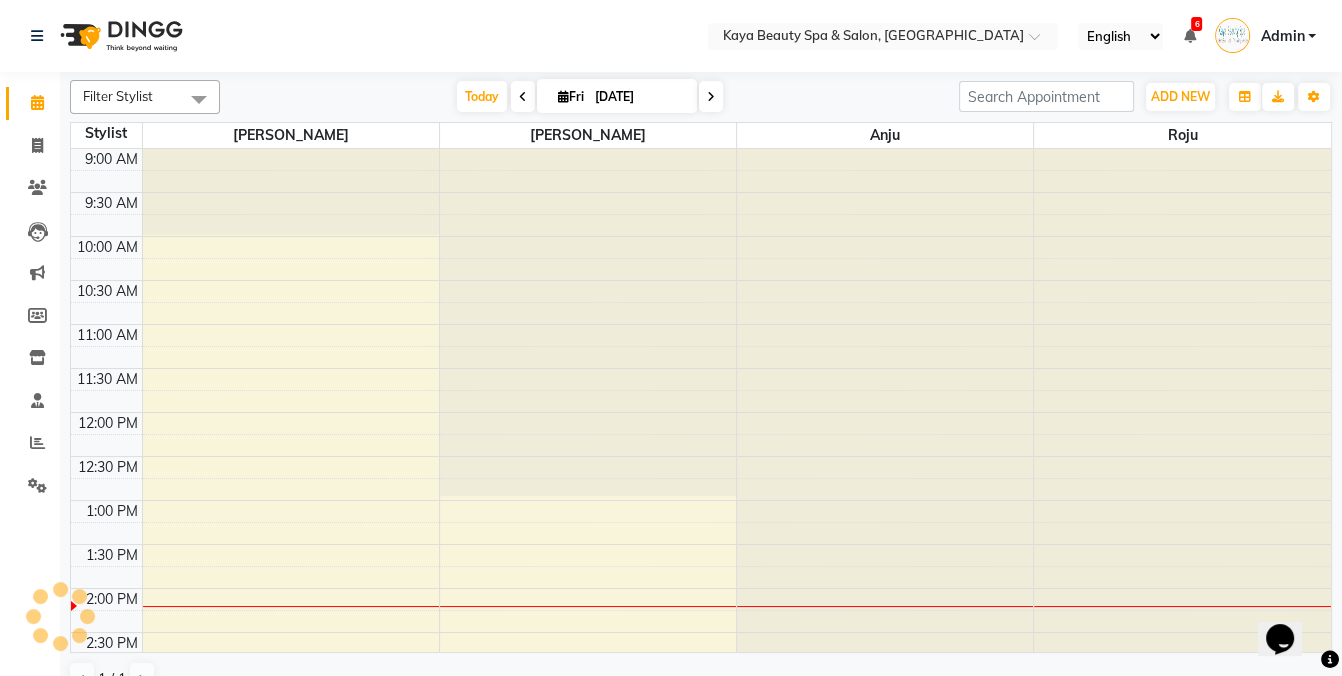 scroll, scrollTop: 0, scrollLeft: 0, axis: both 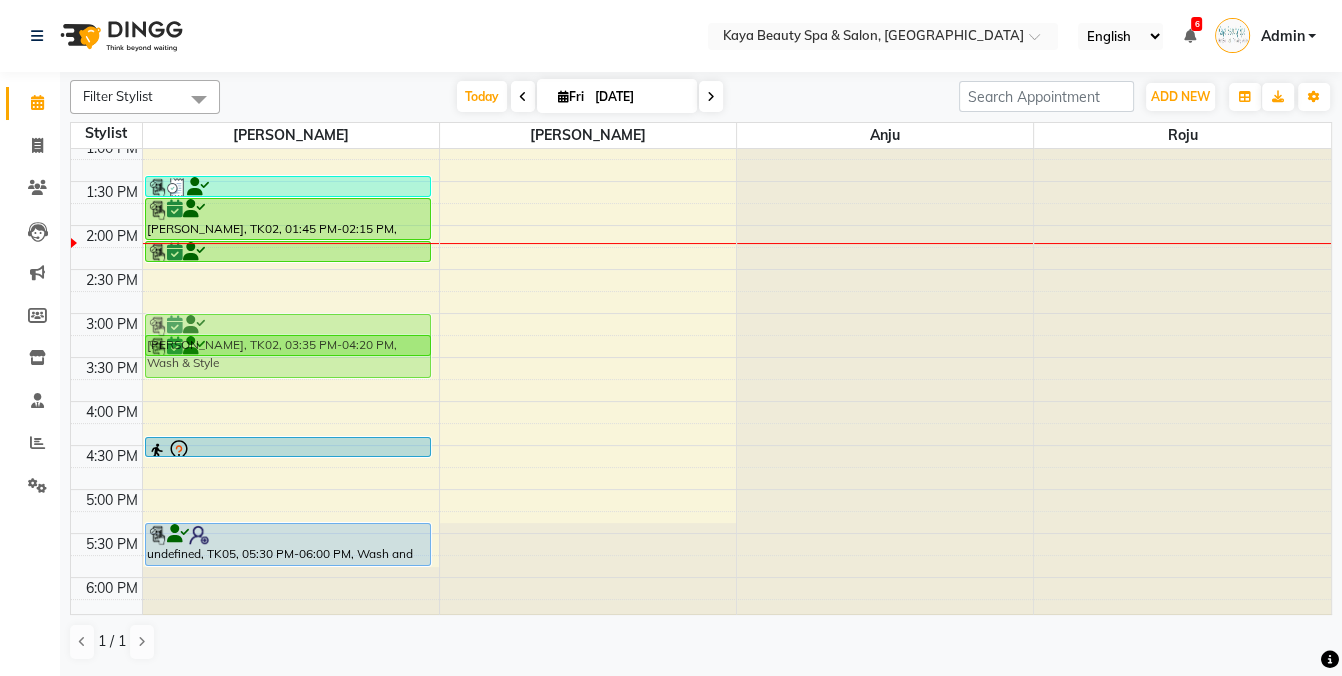 drag, startPoint x: 194, startPoint y: 386, endPoint x: 187, endPoint y: 342, distance: 44.553337 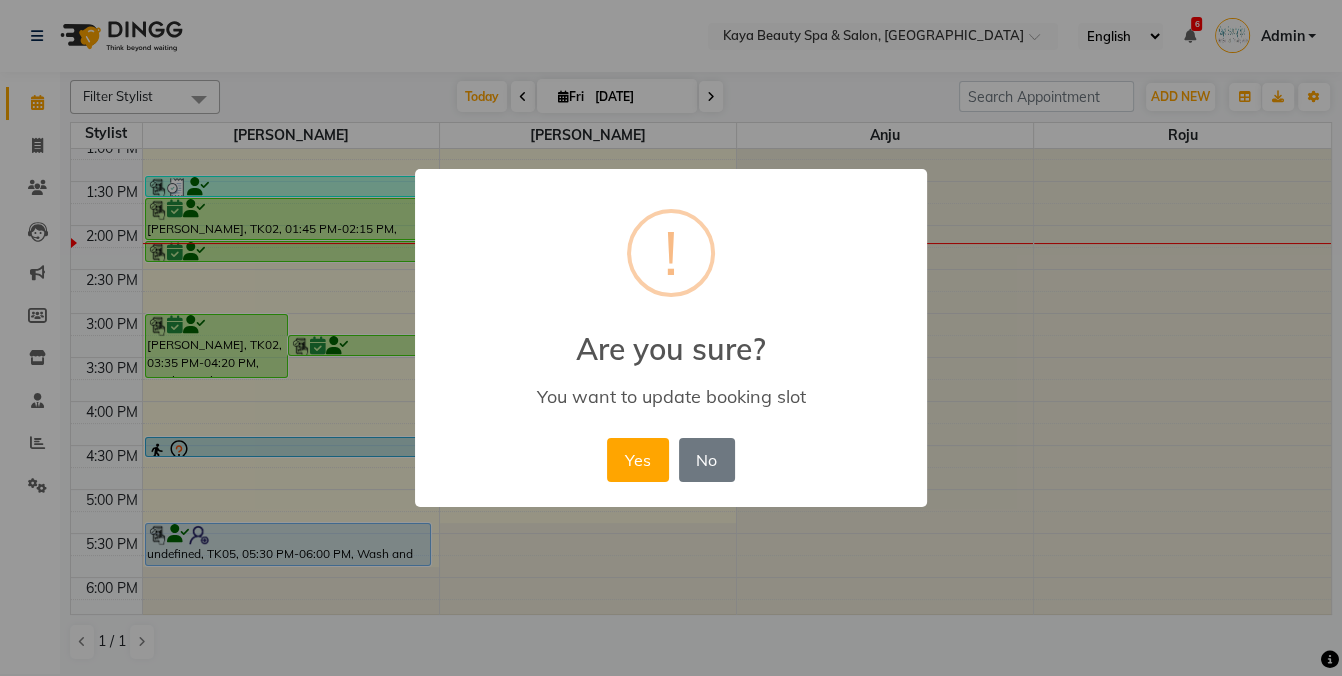 click on "Yes" at bounding box center (637, 460) 